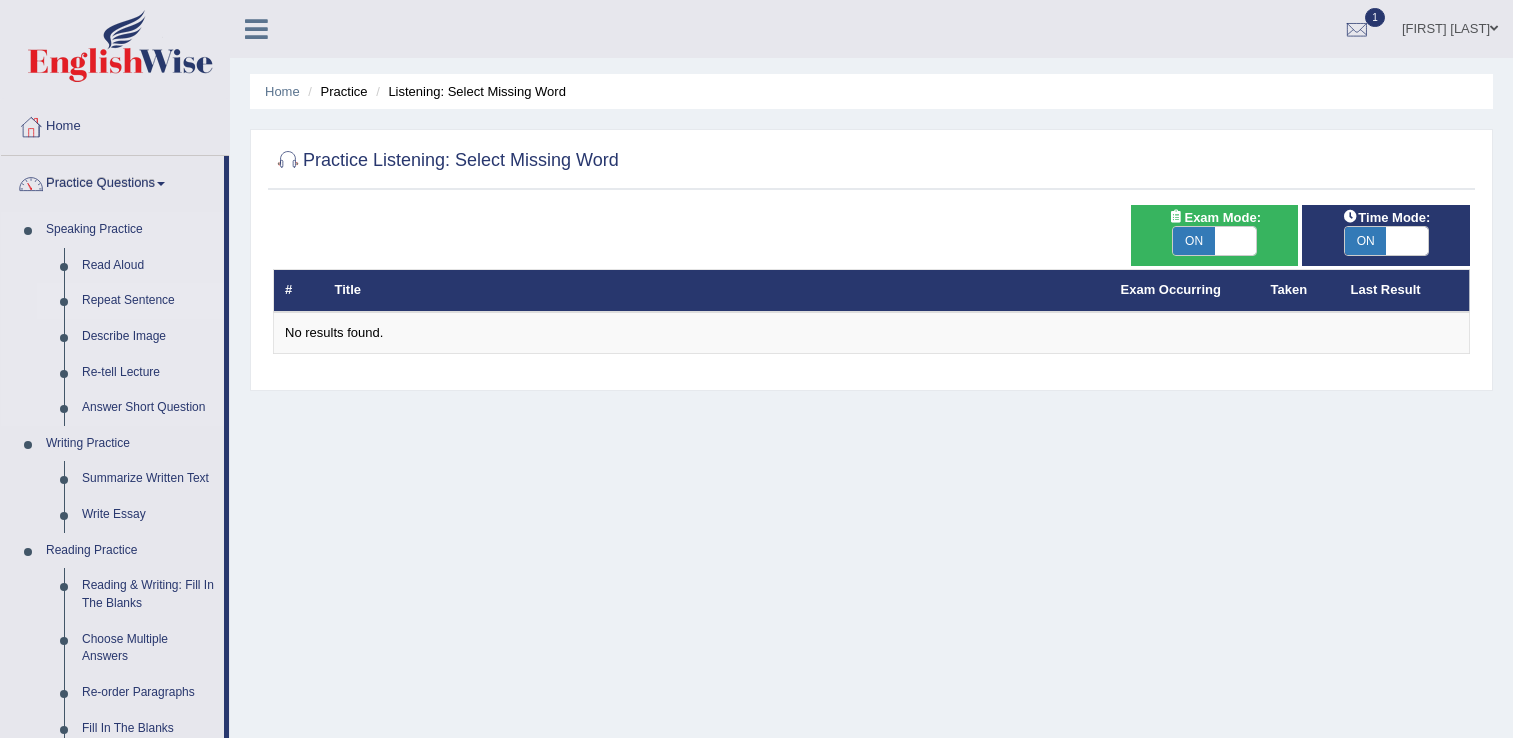 scroll, scrollTop: 0, scrollLeft: 0, axis: both 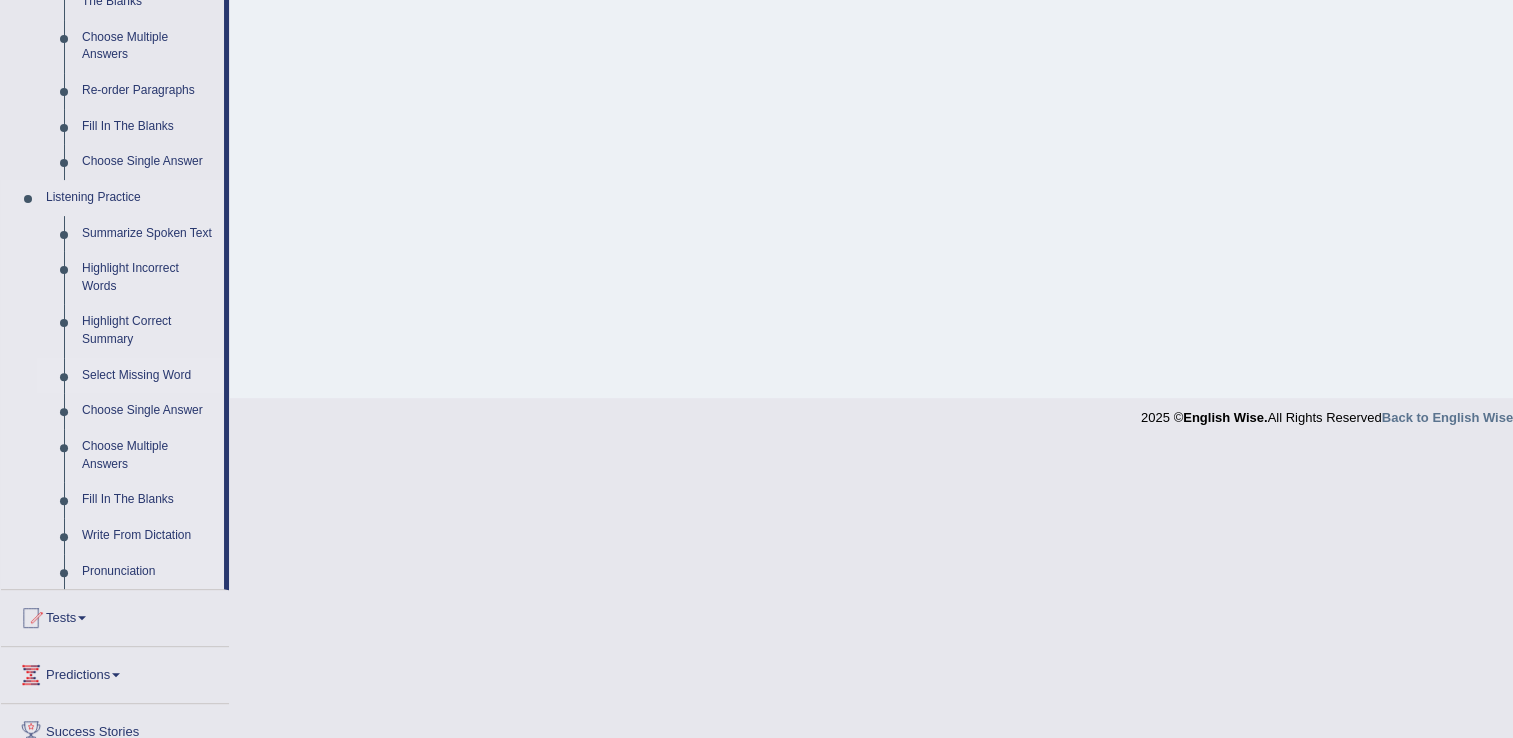click on "Select Missing Word" at bounding box center (148, 376) 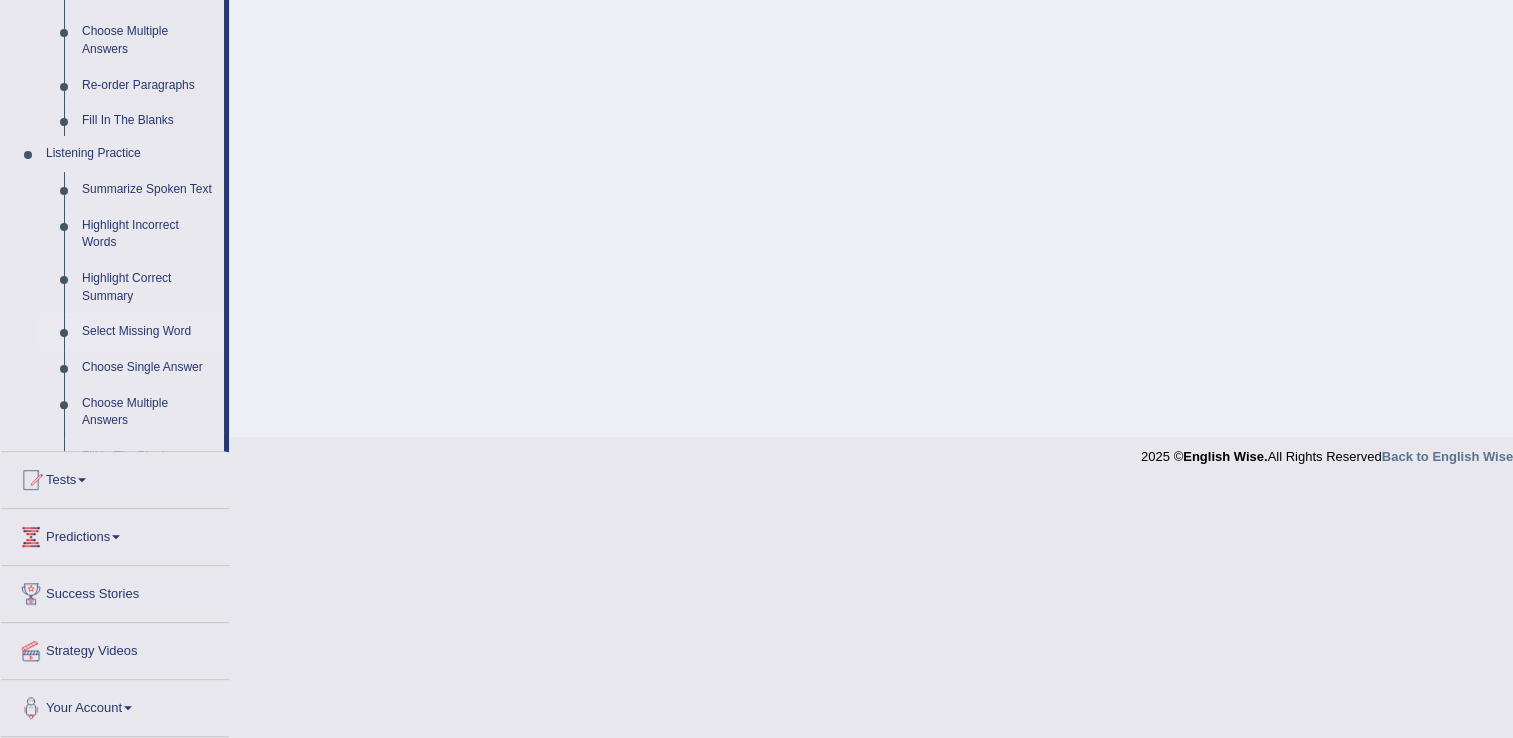 scroll, scrollTop: 396, scrollLeft: 0, axis: vertical 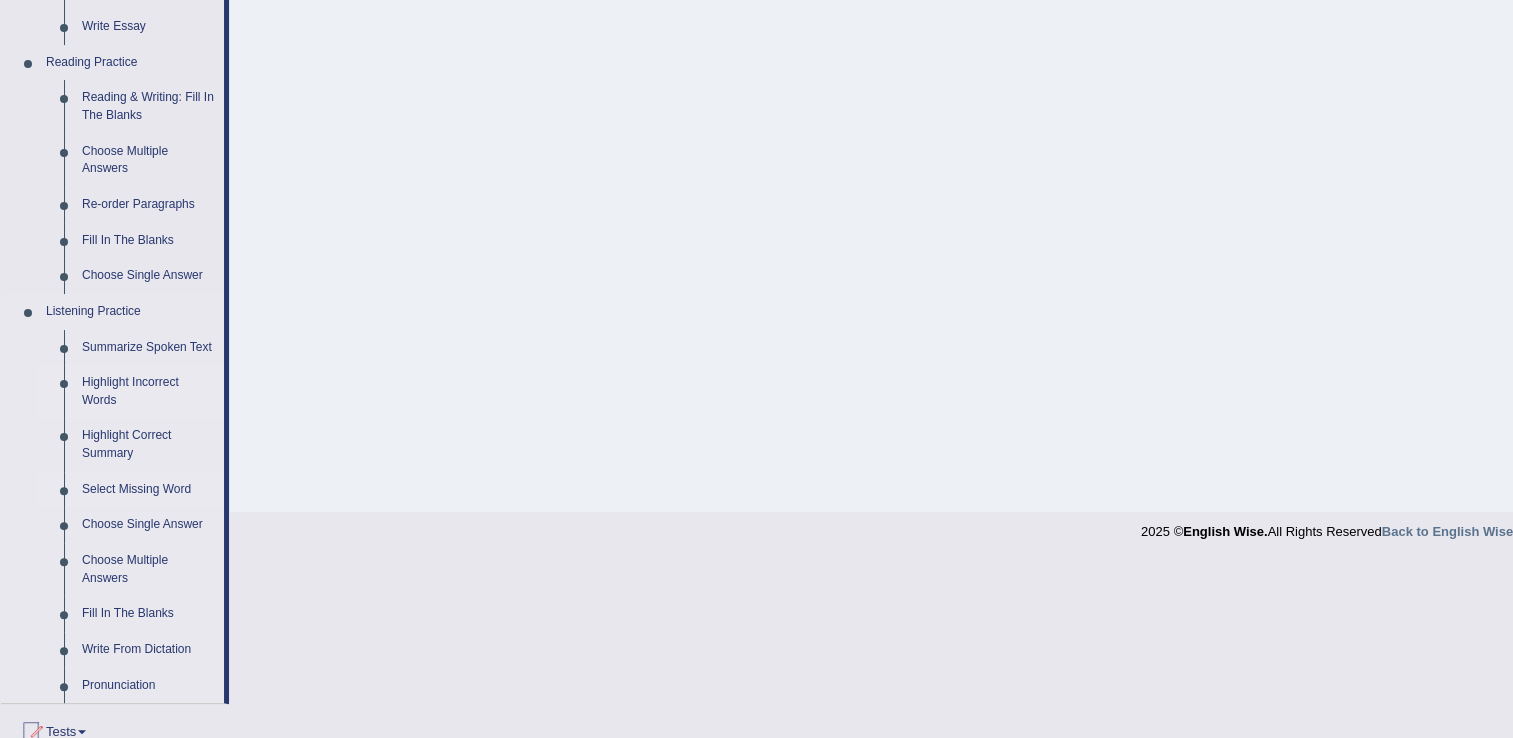 click on "Highlight Incorrect Words" at bounding box center [148, 391] 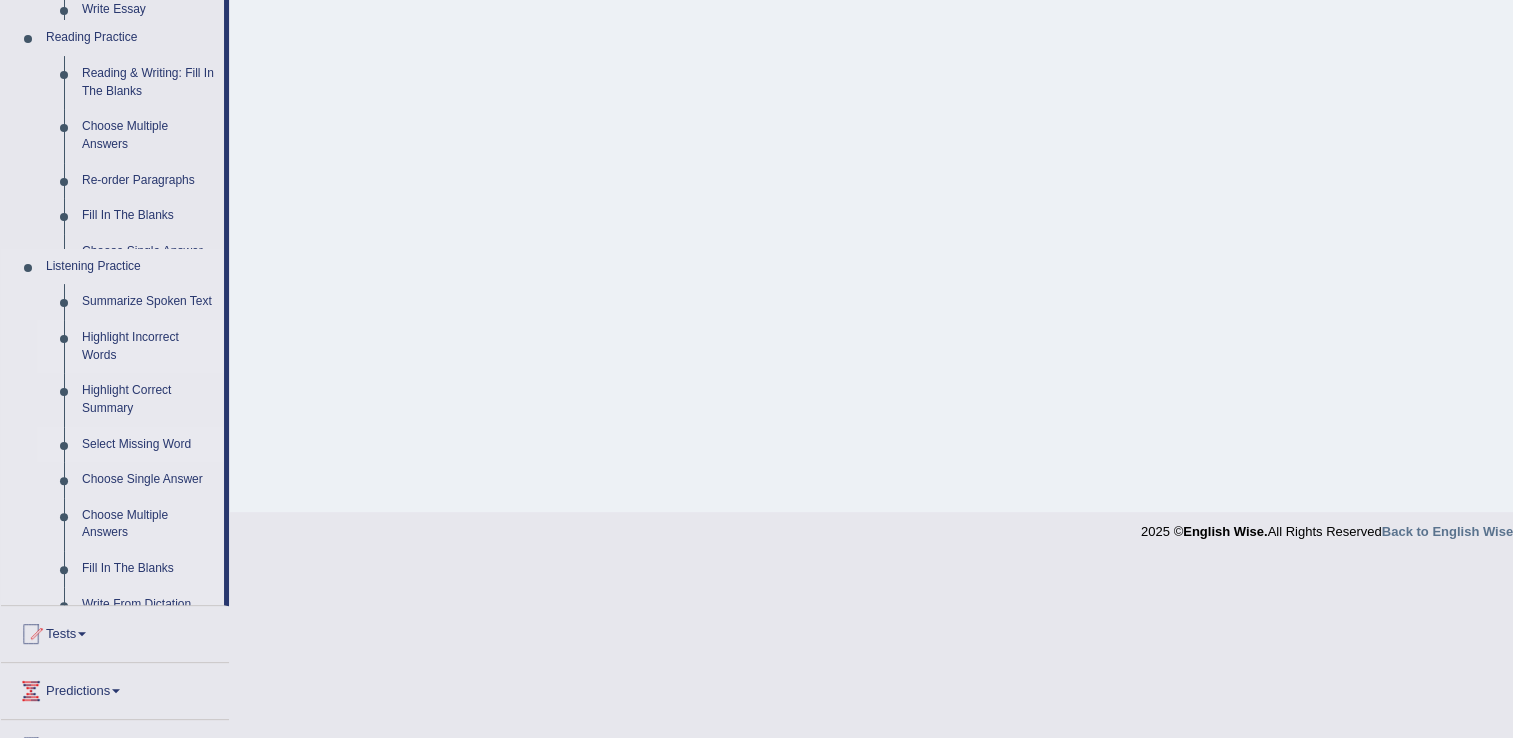 scroll, scrollTop: 312, scrollLeft: 0, axis: vertical 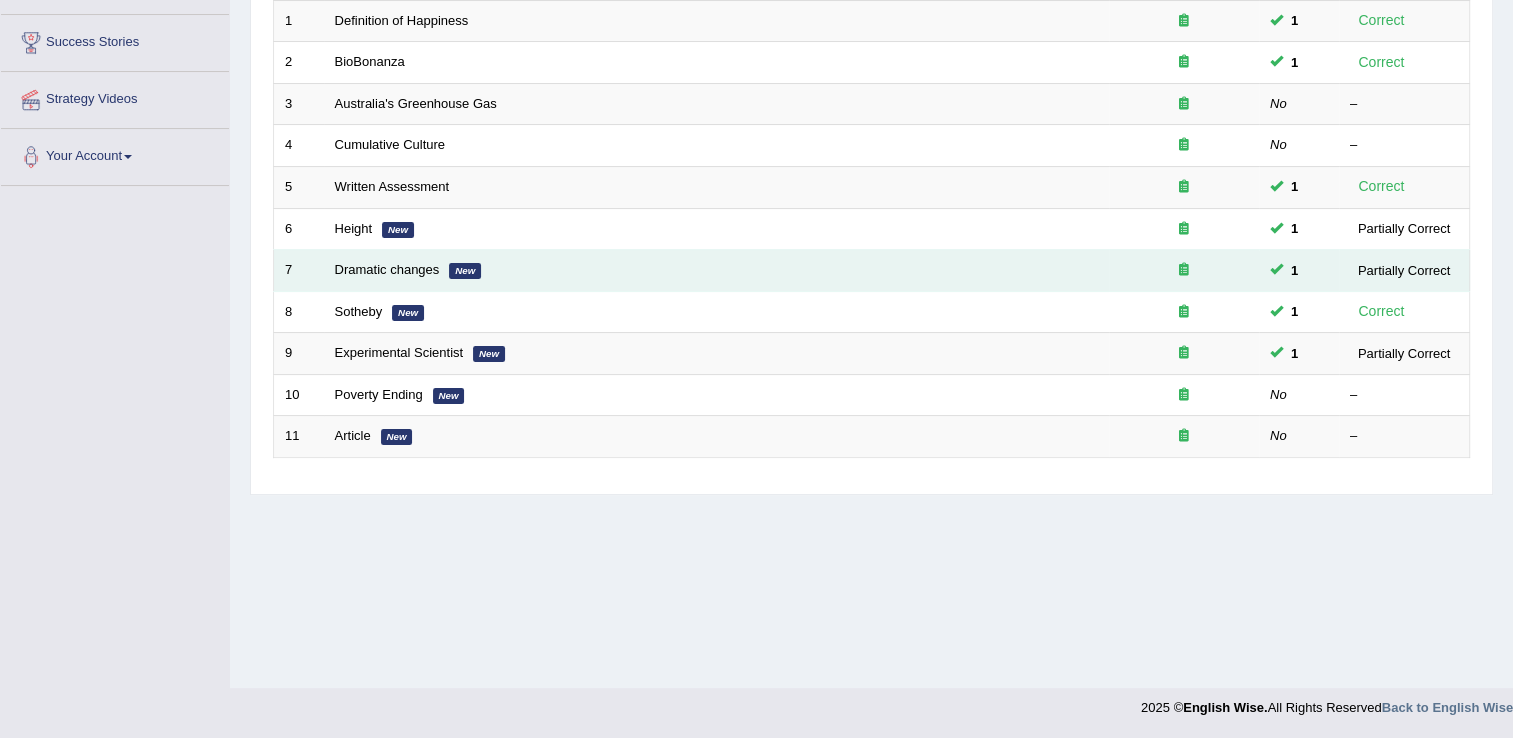 click on "Dramatic changes New" at bounding box center (716, 271) 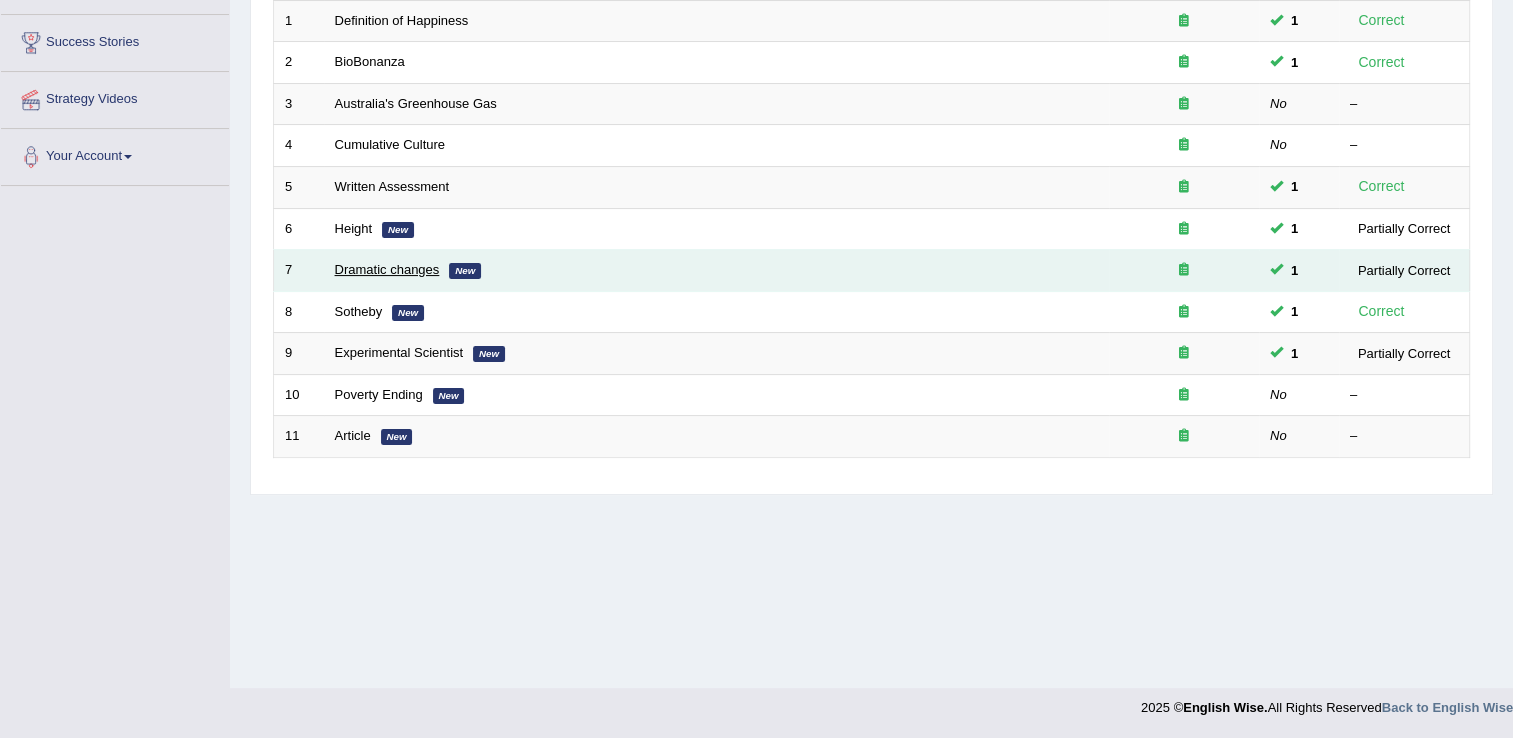 click on "Dramatic changes" at bounding box center (387, 269) 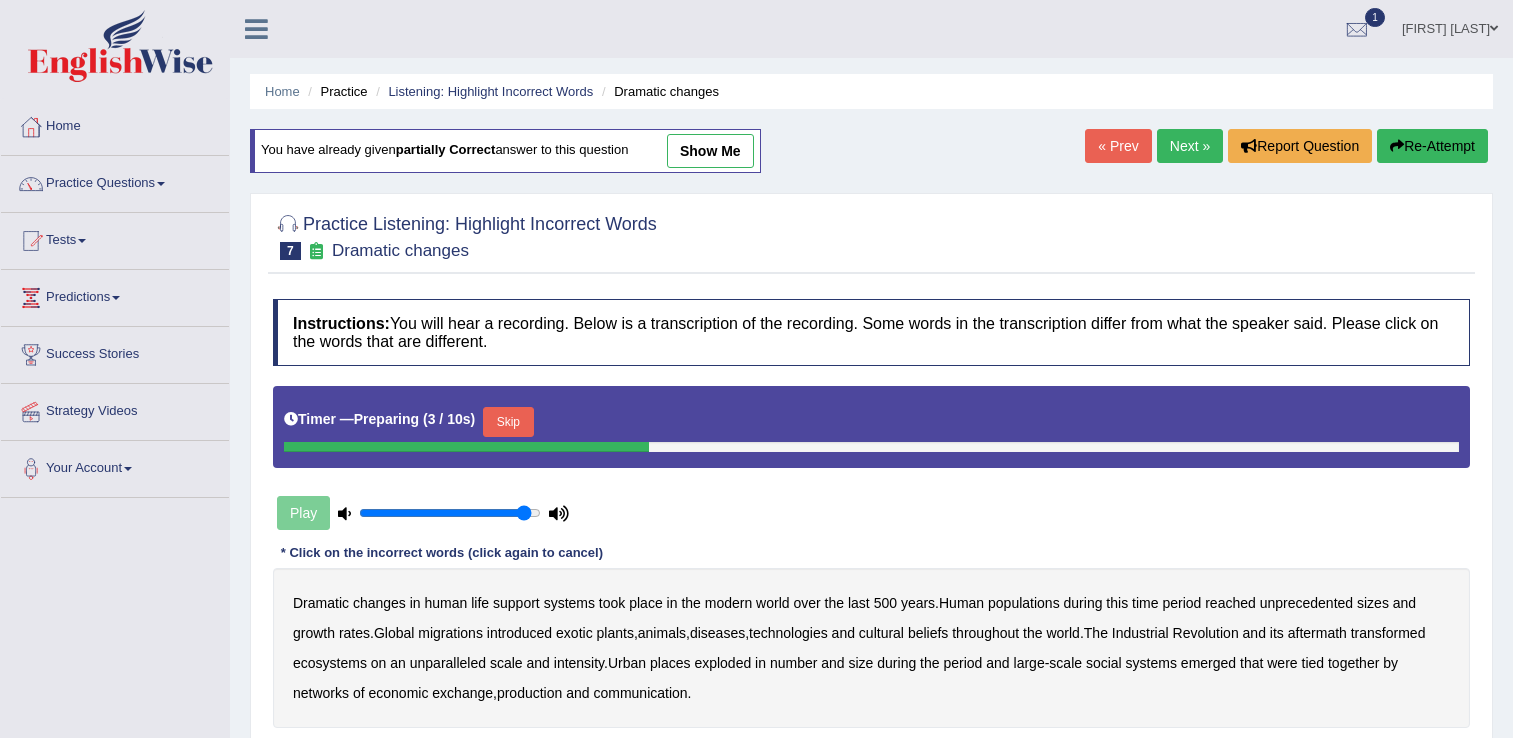 scroll, scrollTop: 208, scrollLeft: 0, axis: vertical 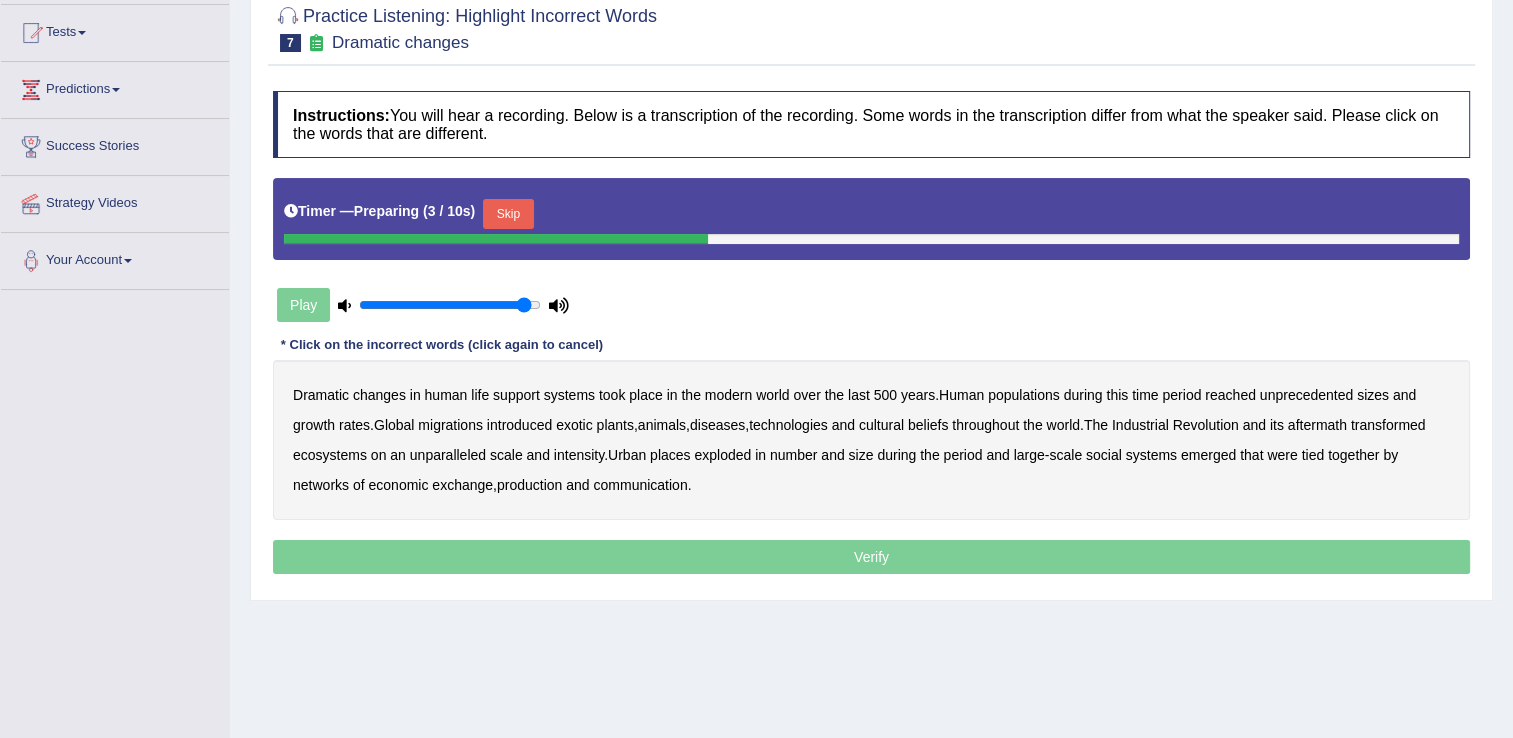 click on "Skip" at bounding box center (508, 214) 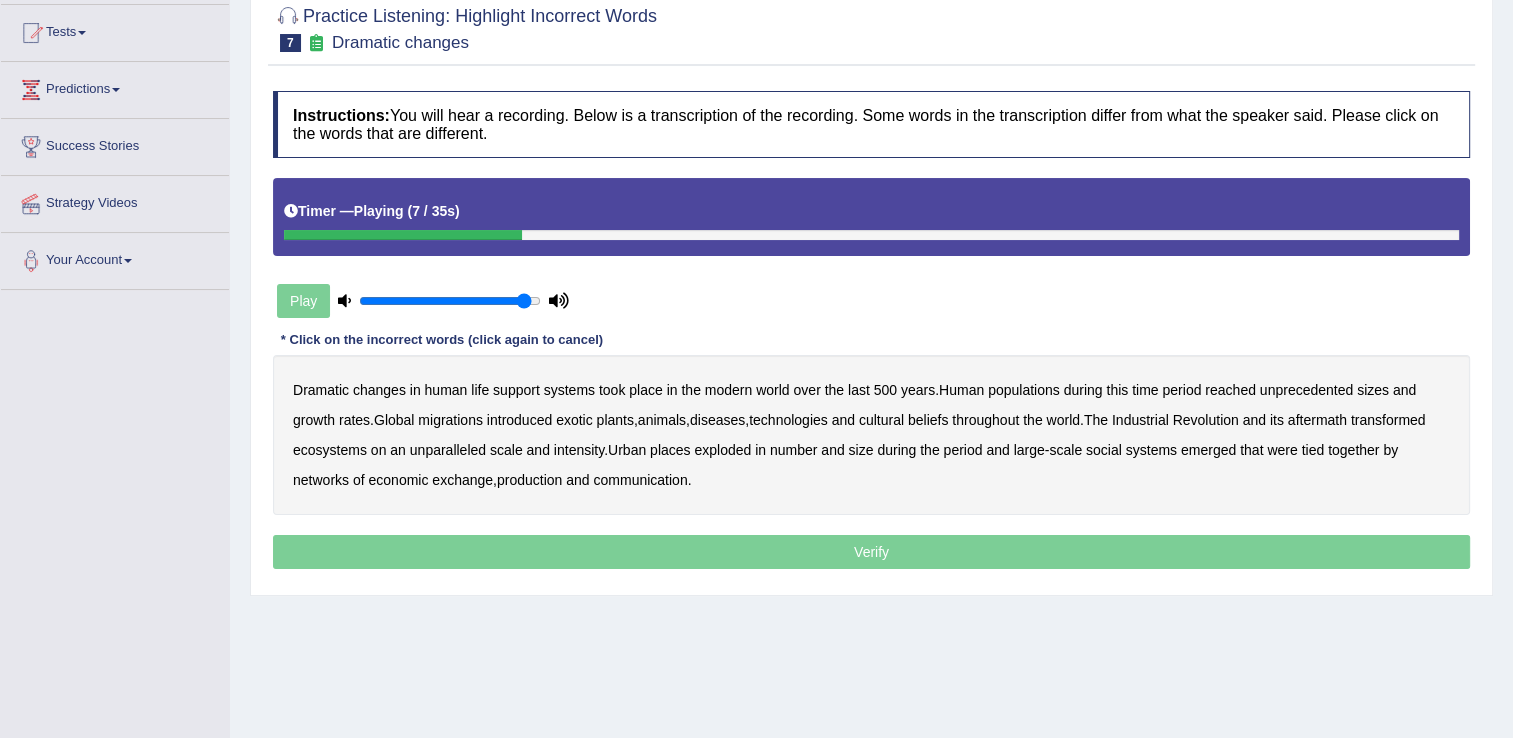 click on "populations" at bounding box center [1024, 390] 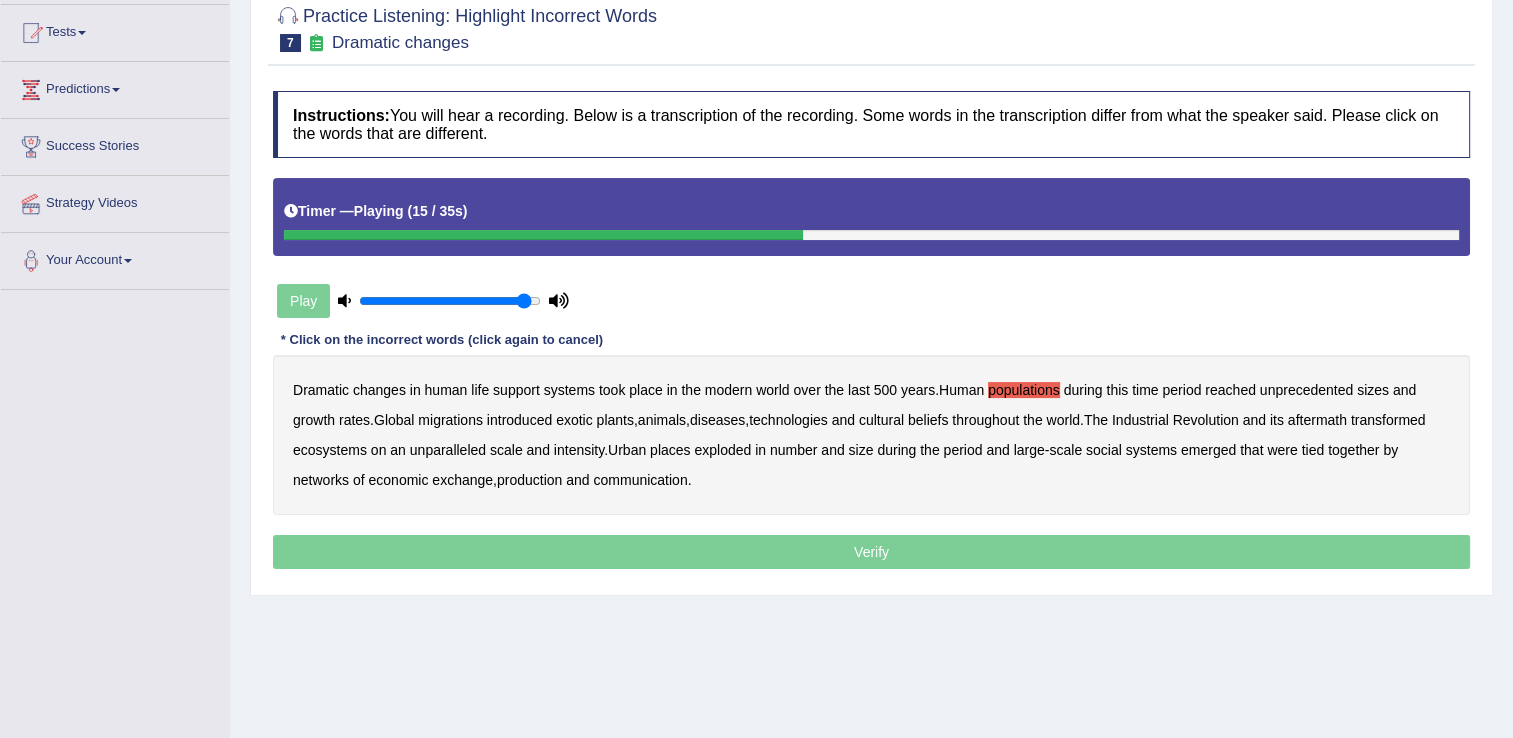 click on "diseases" at bounding box center [717, 420] 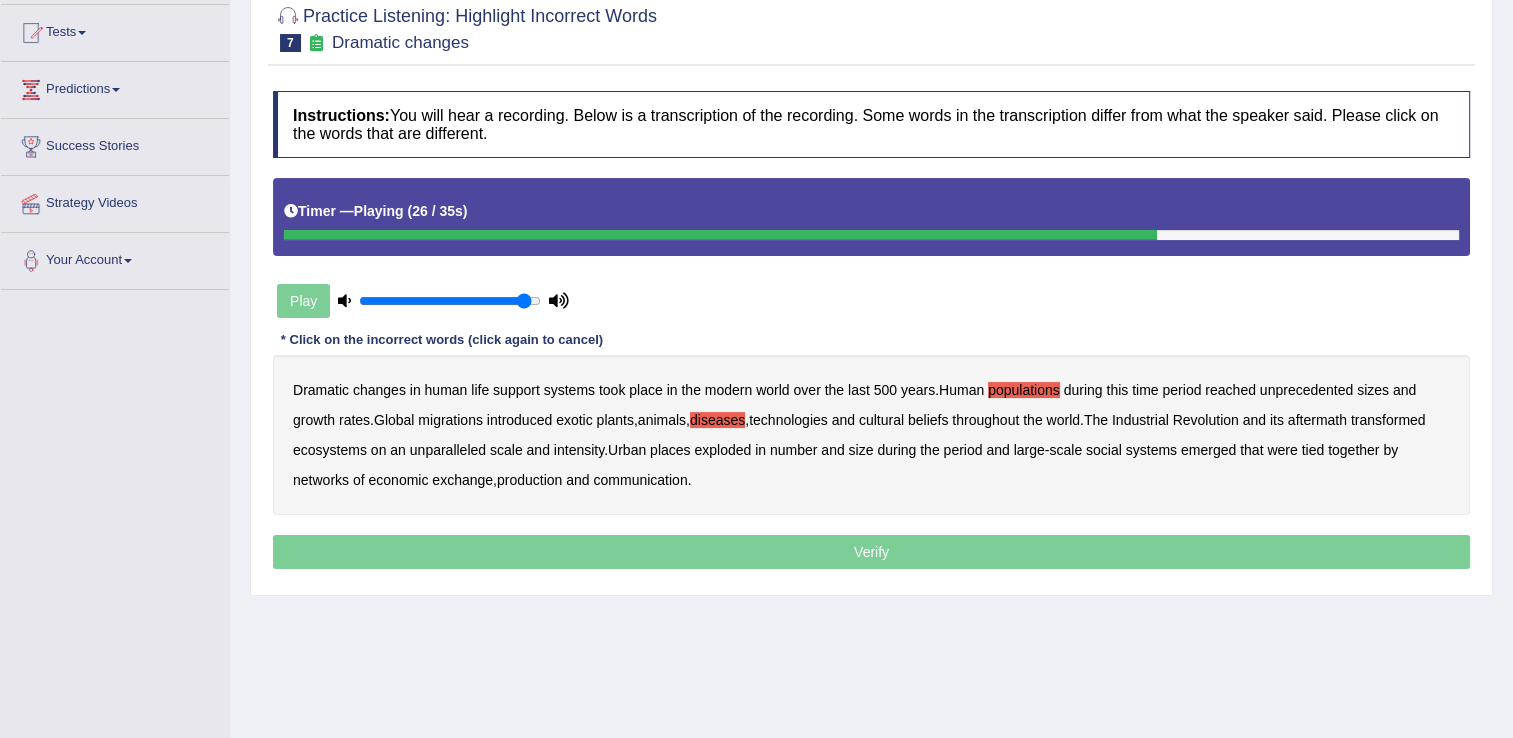 click on "Dramatic   changes   in   human   life   support   systems   took   place   in   the   modern   world   over   the   last   500   years .  Human   populations   during   this   time   period   reached   unprecedented   sizes   and   growth   rates .  Global   migrations   introduced   exotic   plants ,  animals ,  diseases ,  technologies   and   cultural   beliefs   throughout   the   world .  The   Industrial   Revolution   and   its   aftermath   transformed   ecosystems   on   an   unparalleled   scale   and   intensity .  Urban   places   exploded   in   number   and   size   during   the   period   and   large - scale   social   systems   emerged   that   were   tied   together   by   networks   of   economic   exchange ,  production   and   communication ." at bounding box center [871, 435] 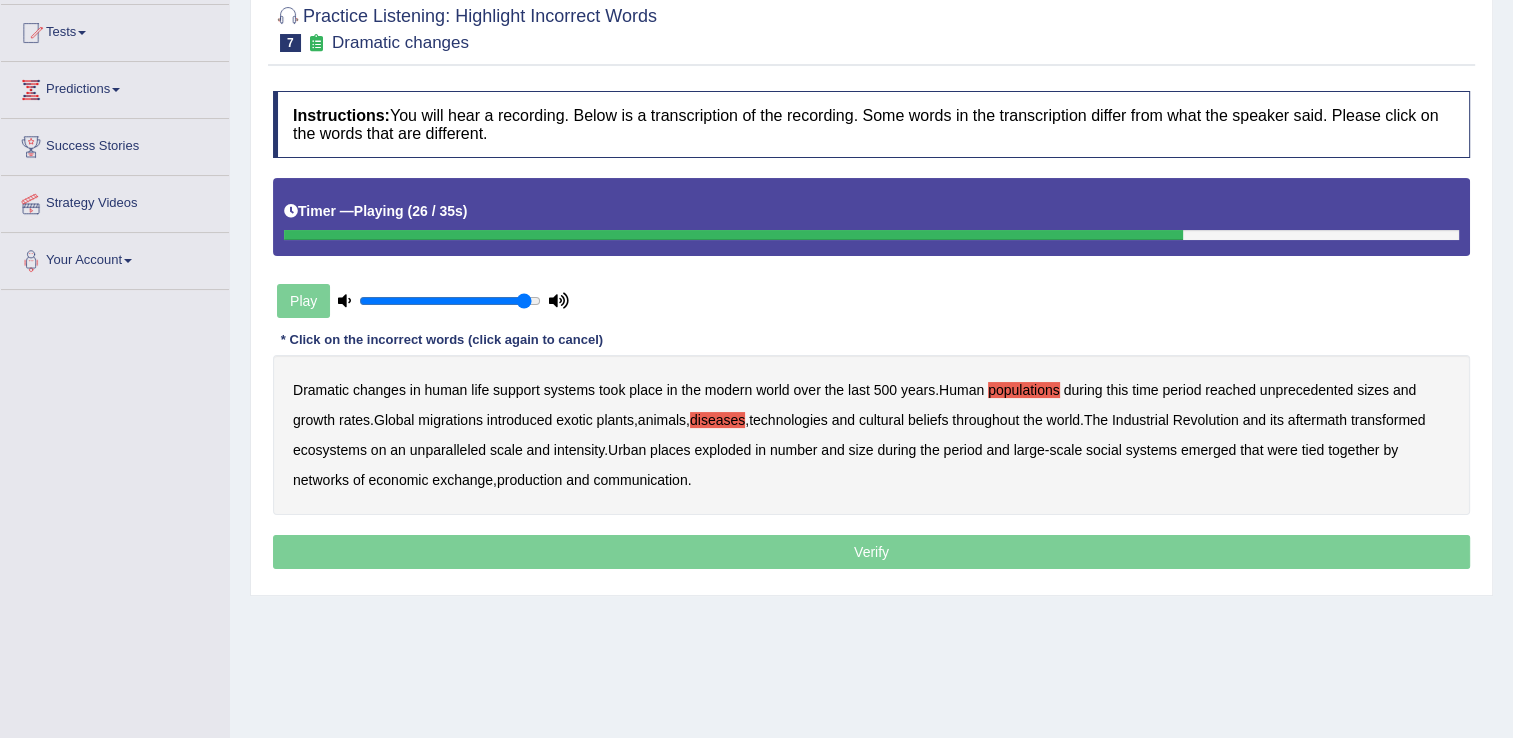 click on "places" at bounding box center [670, 450] 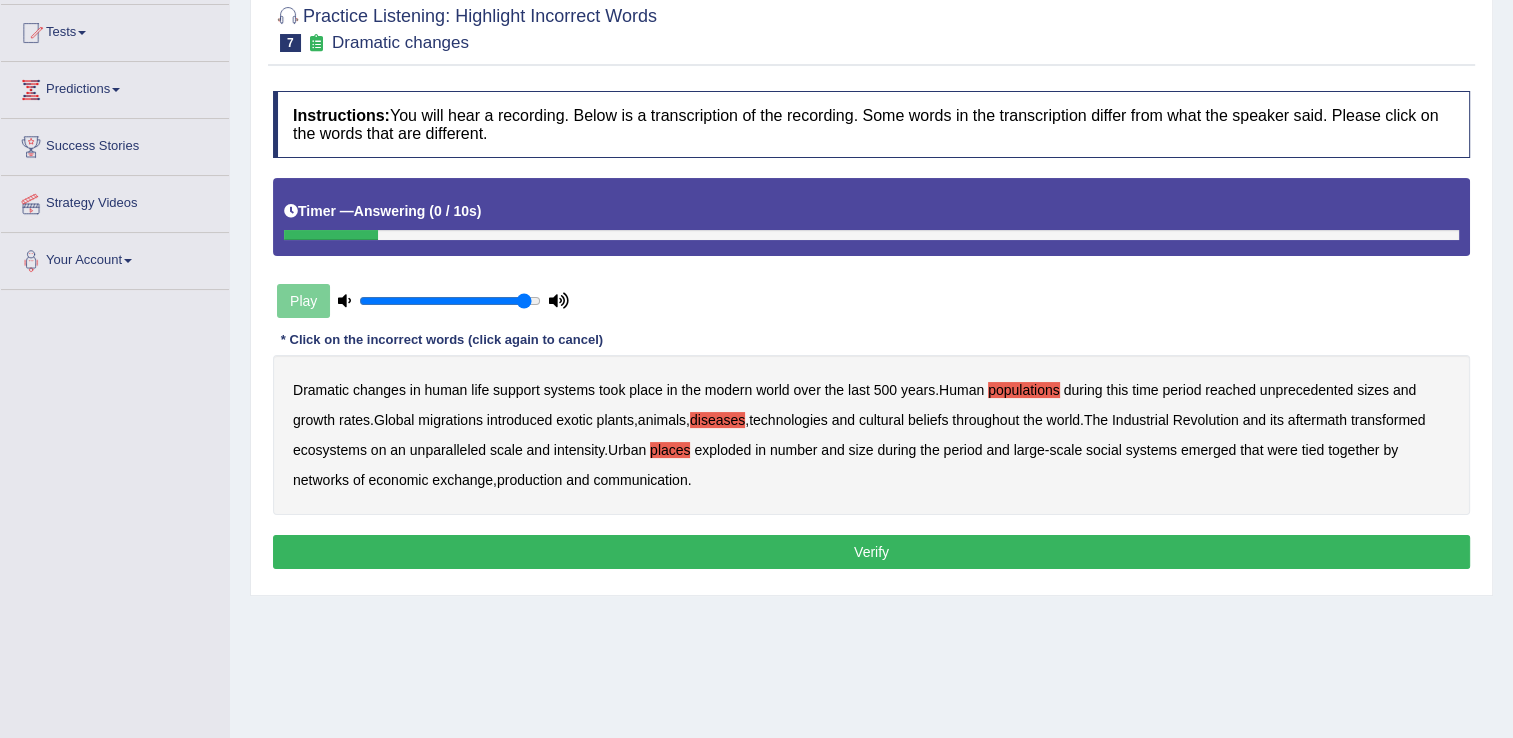 click on "production" at bounding box center [529, 480] 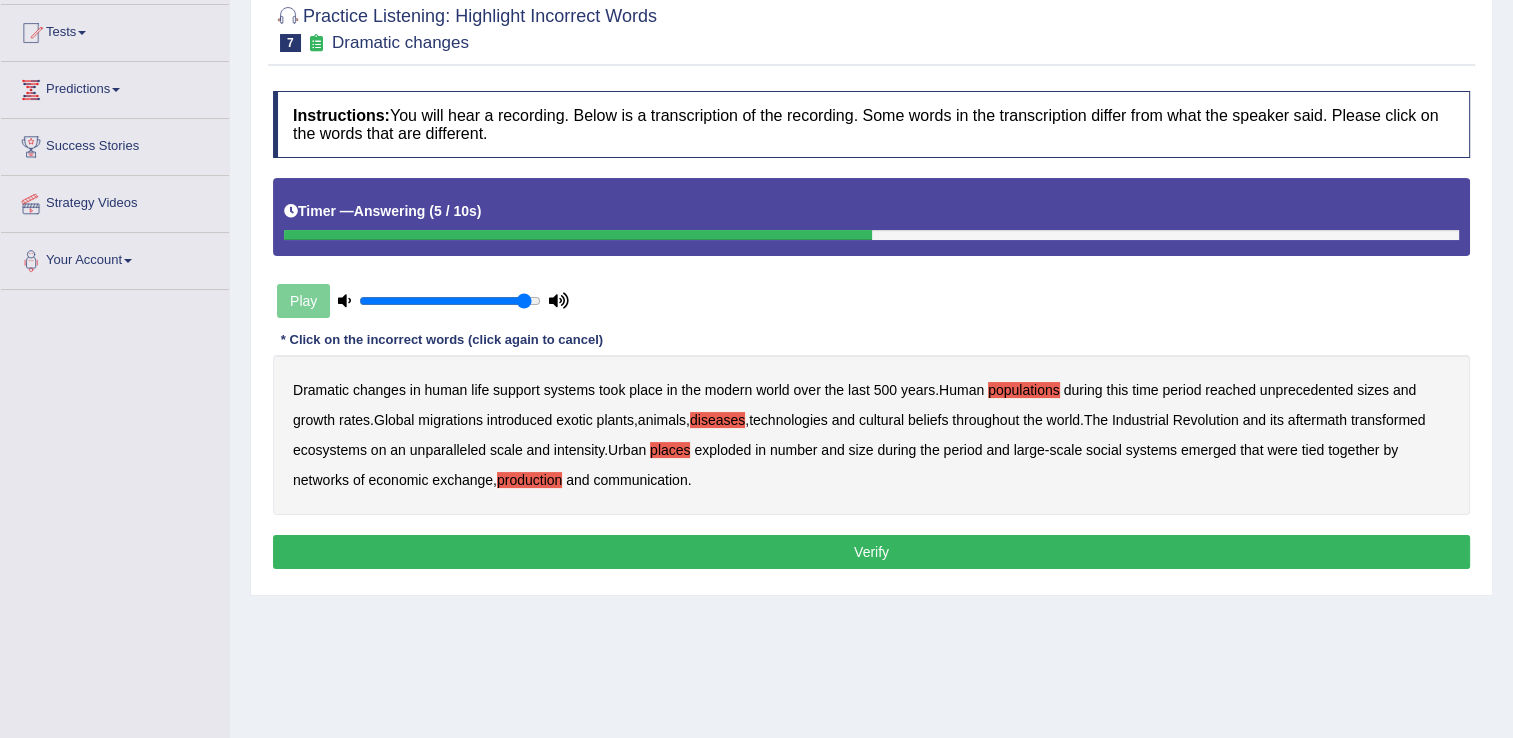 click on "Verify" at bounding box center [871, 552] 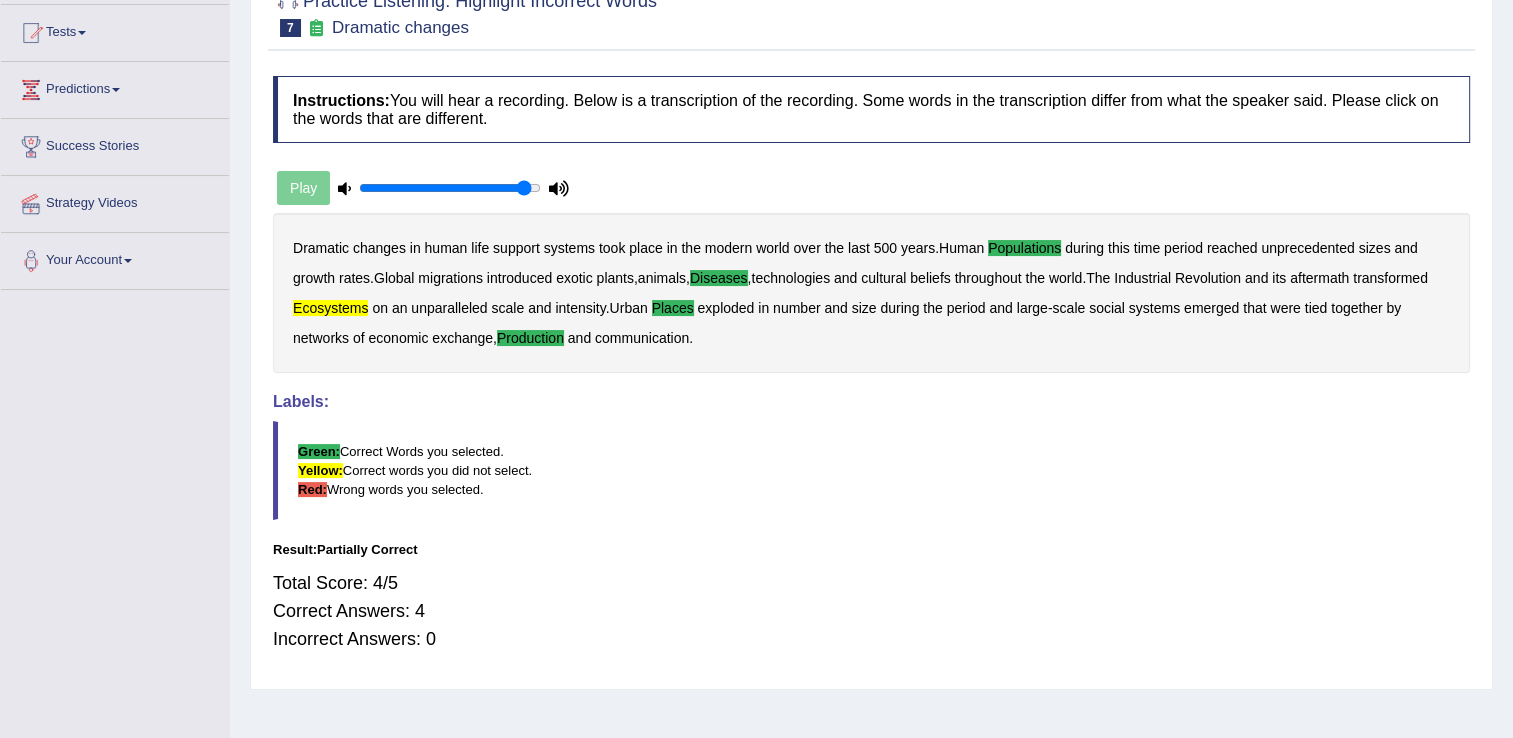 scroll, scrollTop: 0, scrollLeft: 0, axis: both 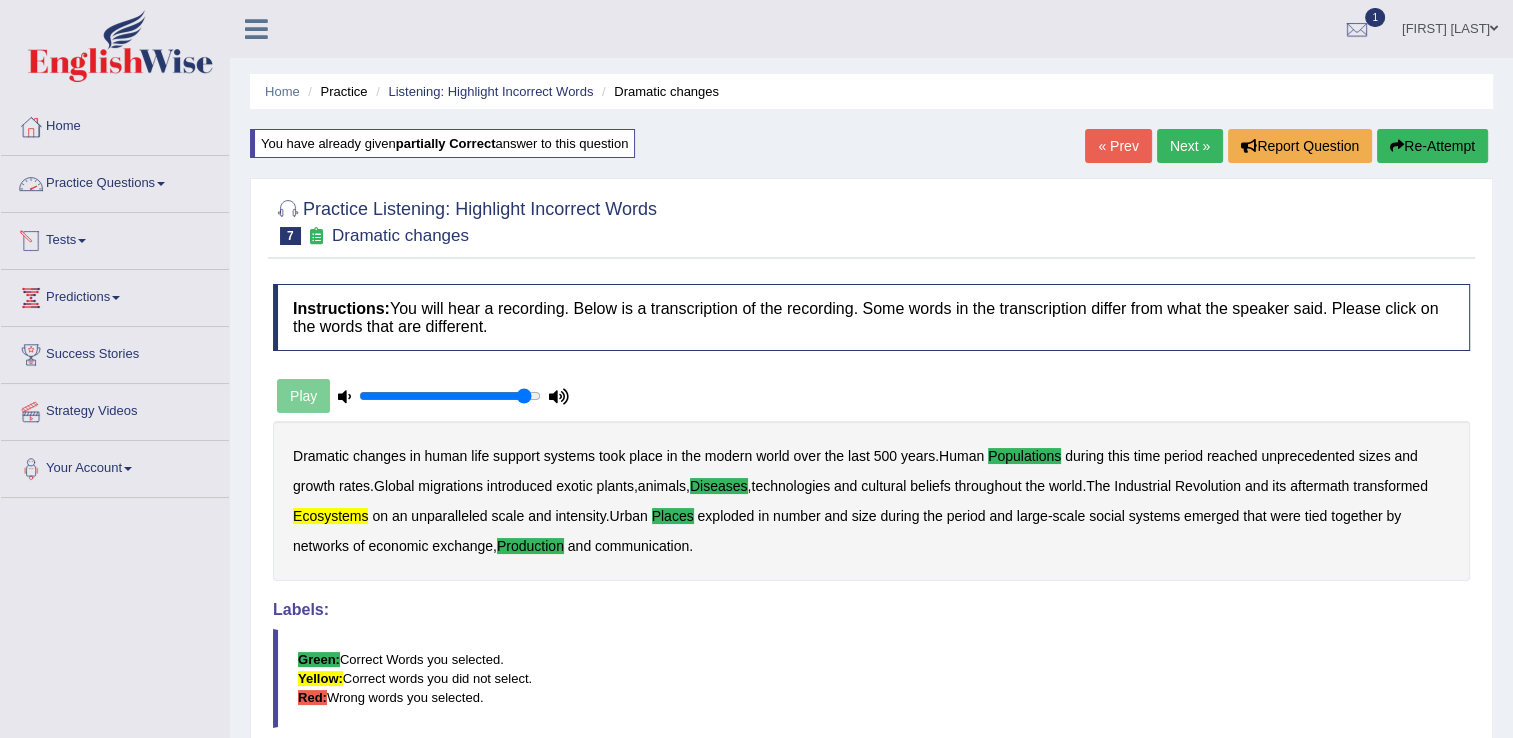 click on "Practice Questions" at bounding box center (115, 181) 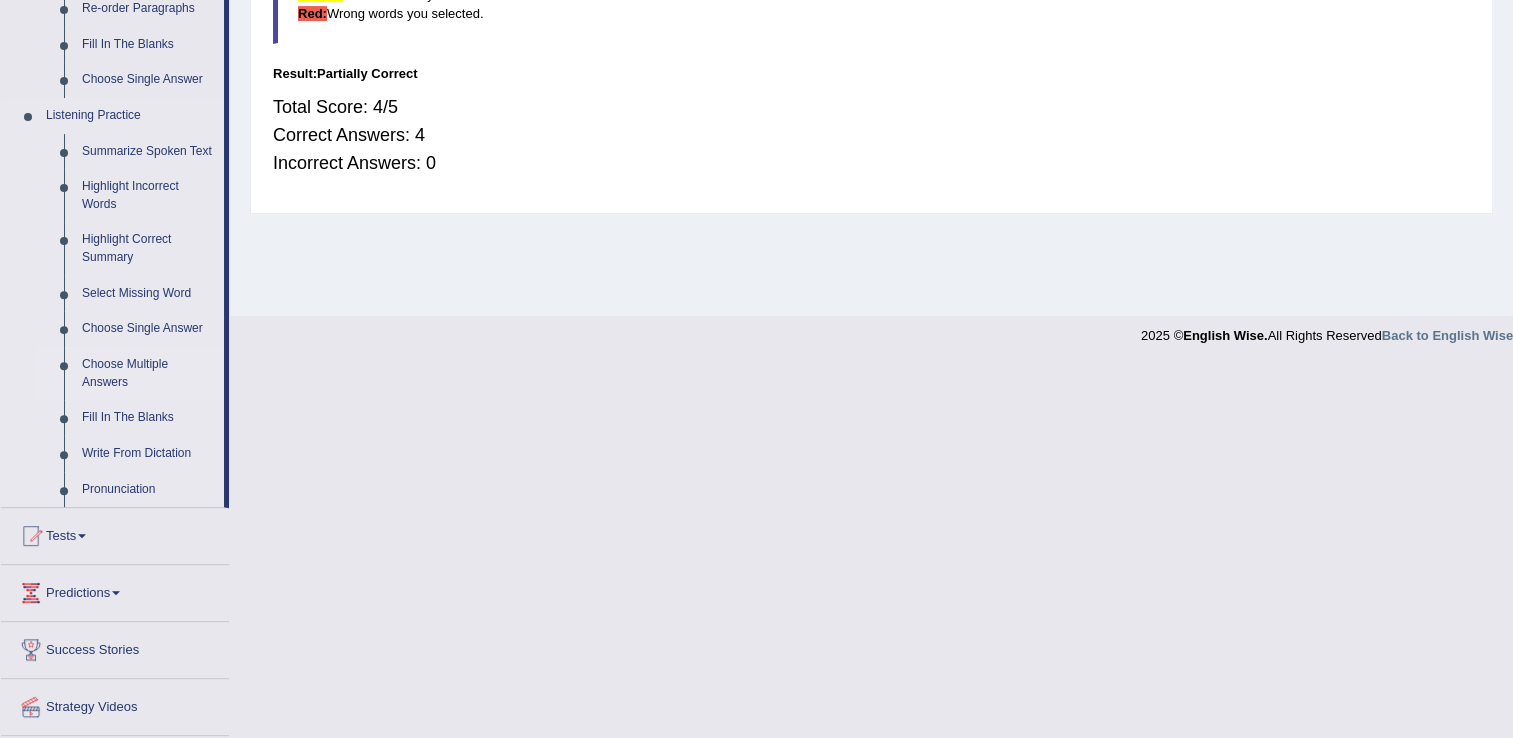 scroll, scrollTop: 698, scrollLeft: 0, axis: vertical 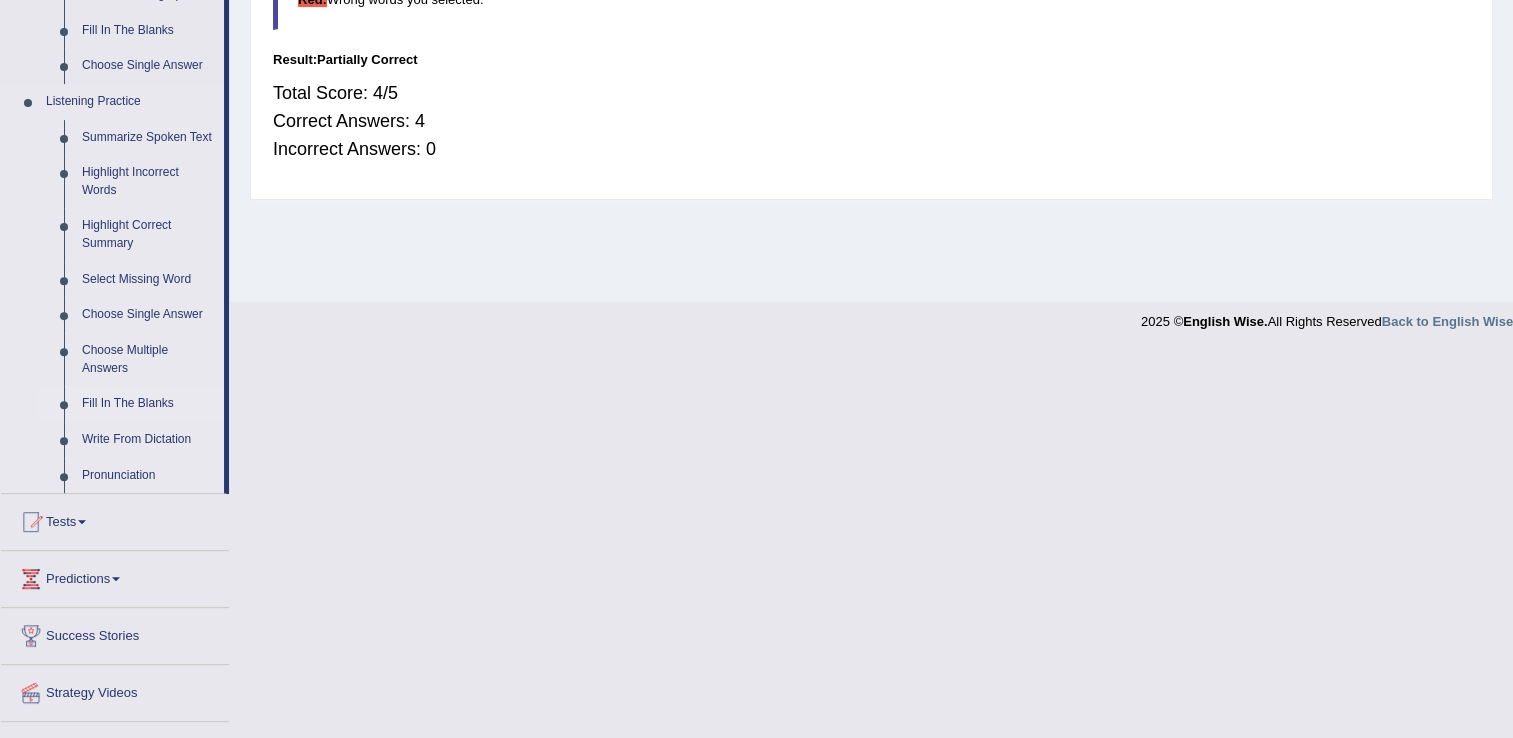 click on "Fill In The Blanks" at bounding box center [148, 404] 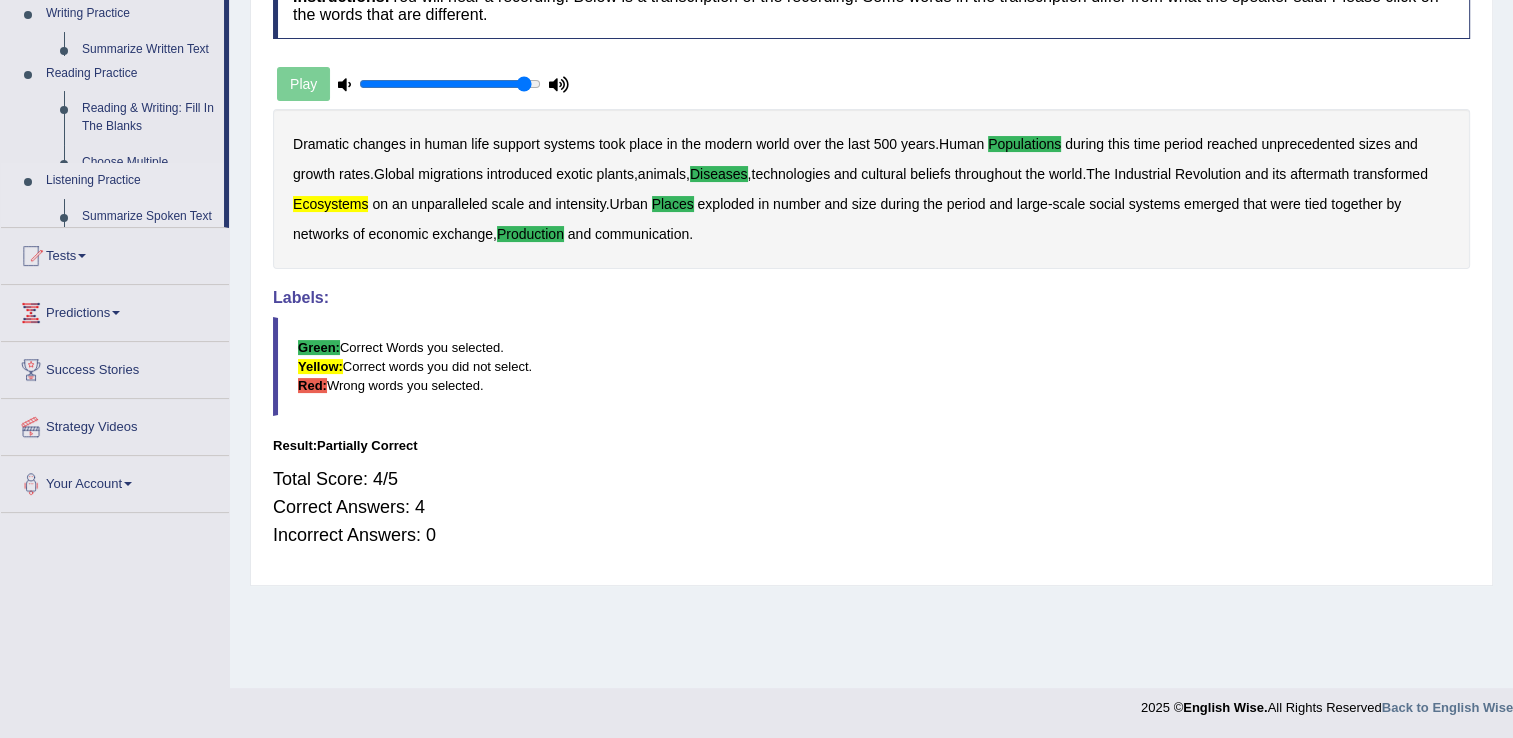 scroll, scrollTop: 312, scrollLeft: 0, axis: vertical 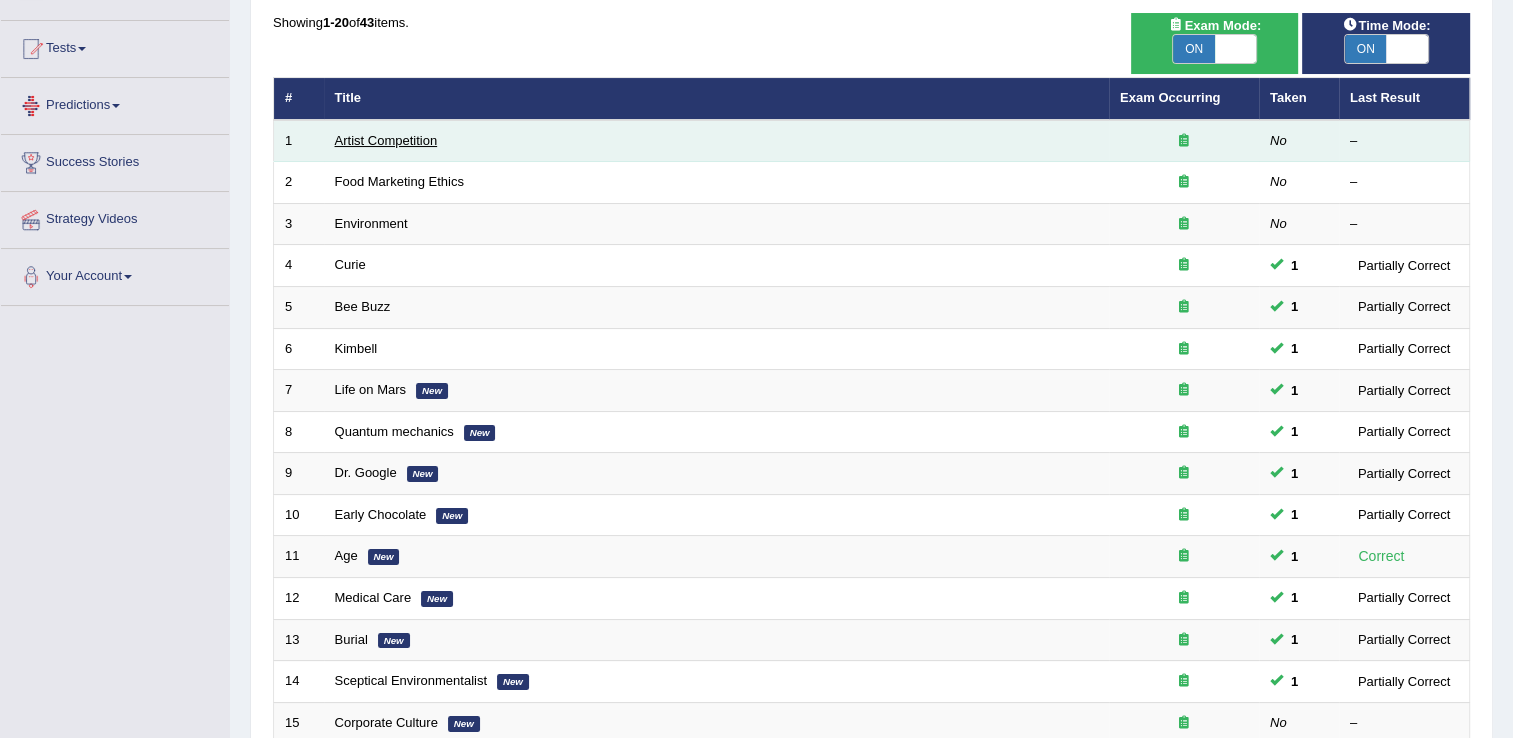 click on "Artist Competition" at bounding box center [386, 140] 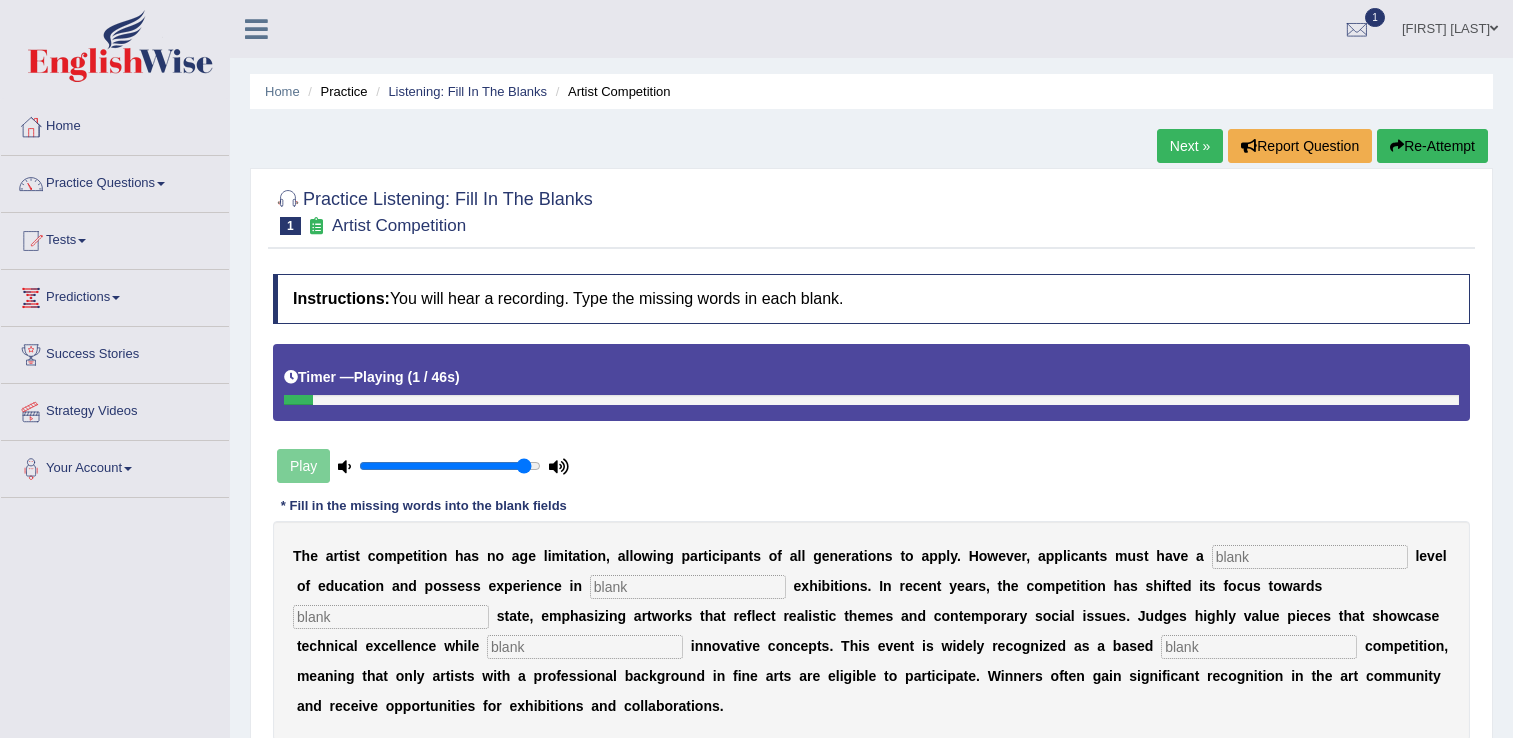 scroll, scrollTop: 0, scrollLeft: 0, axis: both 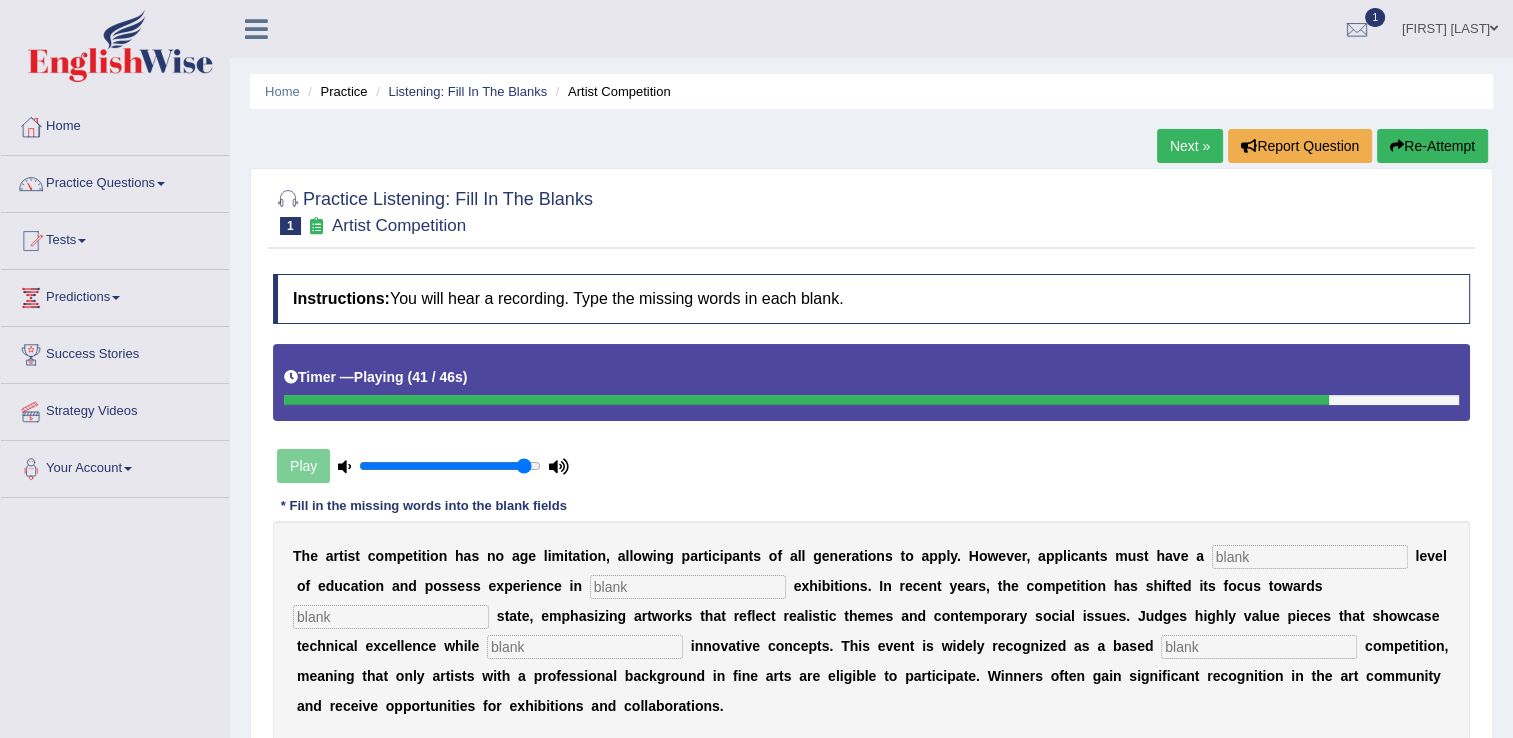 click at bounding box center (1310, 557) 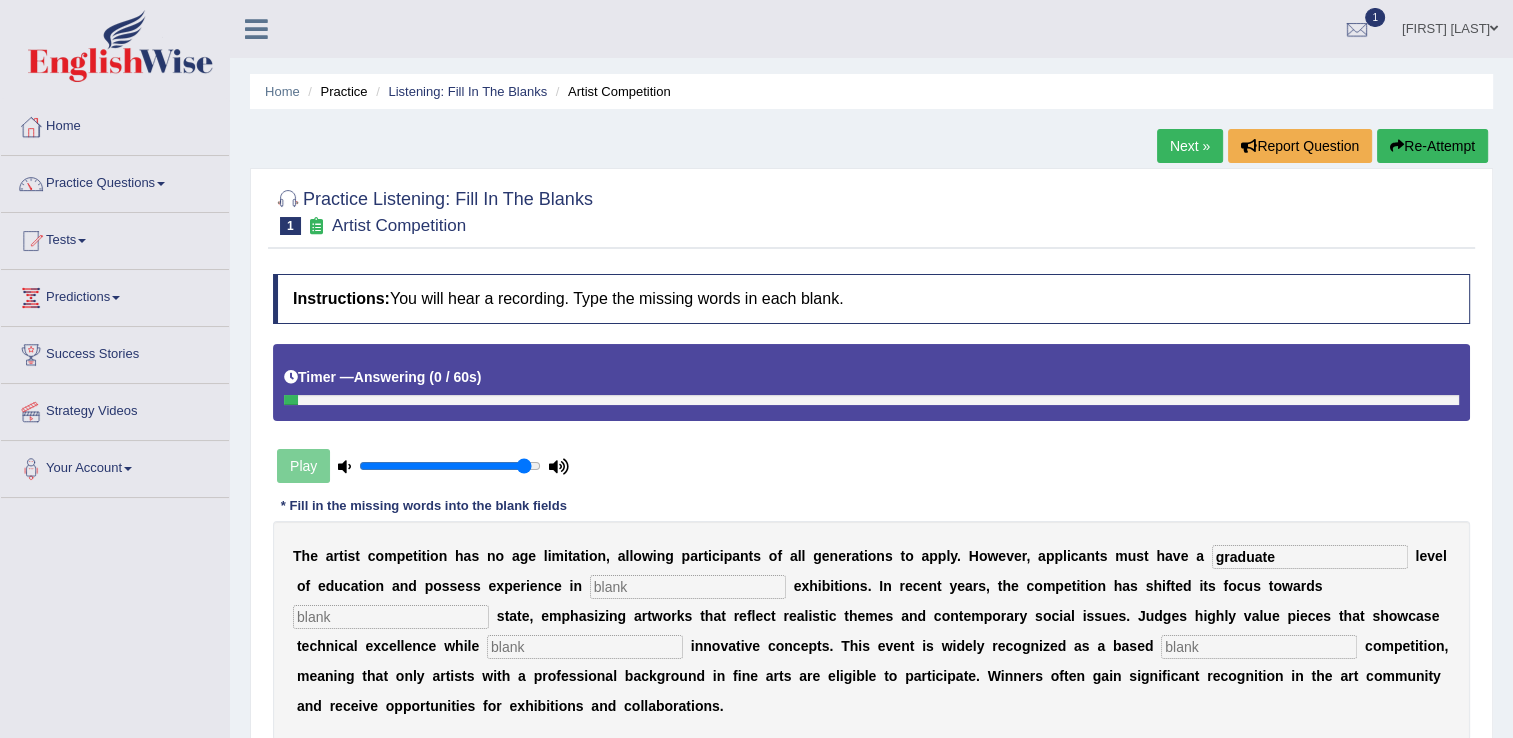 type on "graduate" 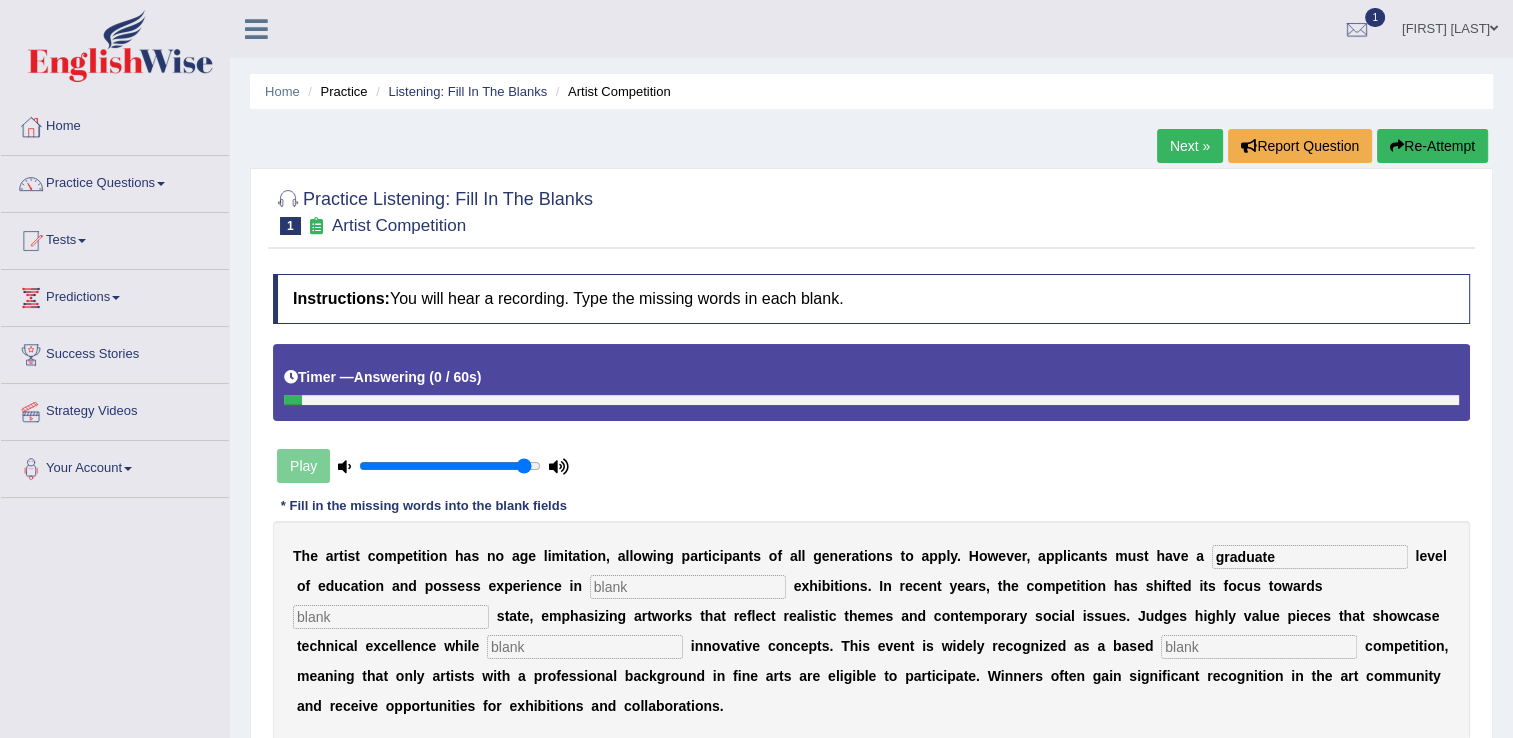 click at bounding box center [391, 617] 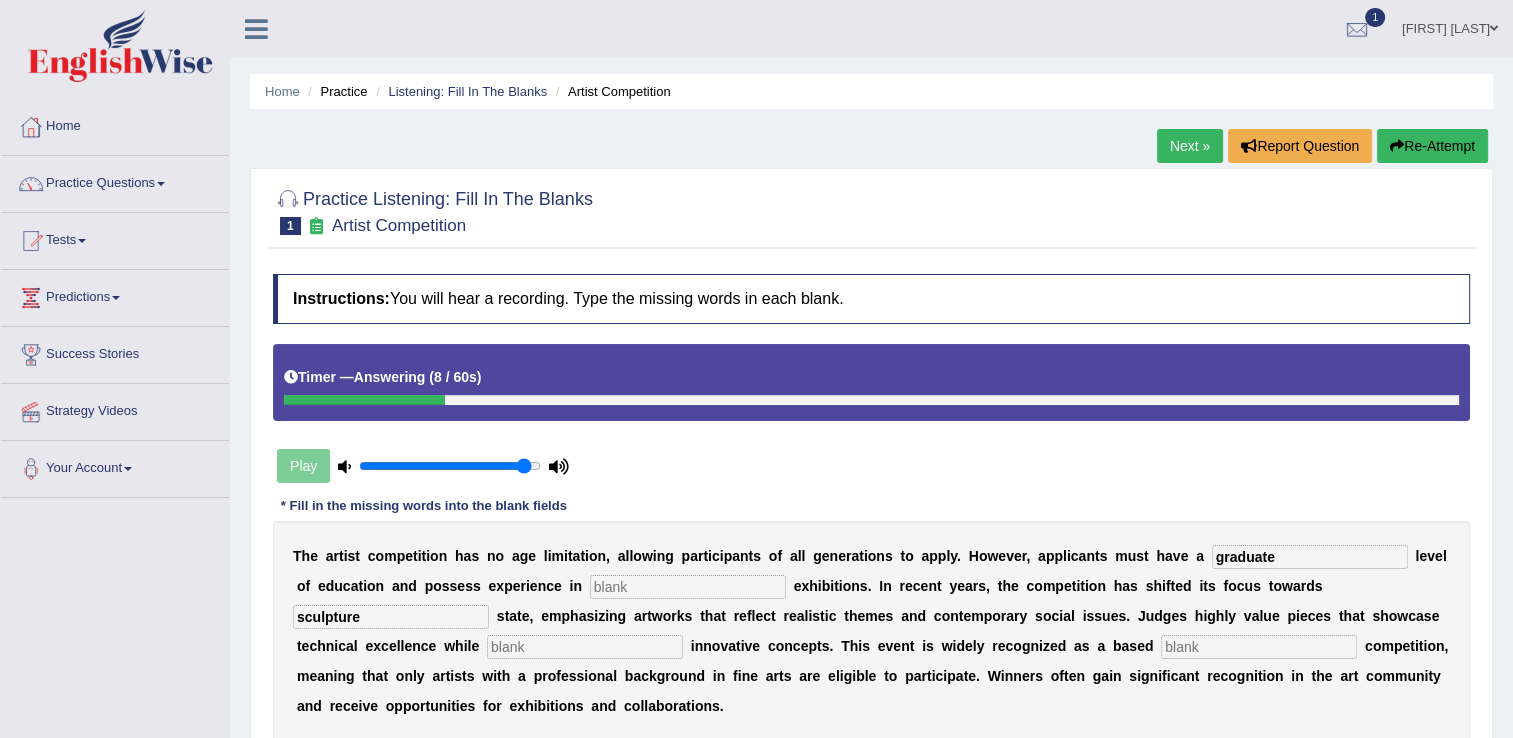 type on "sculpture" 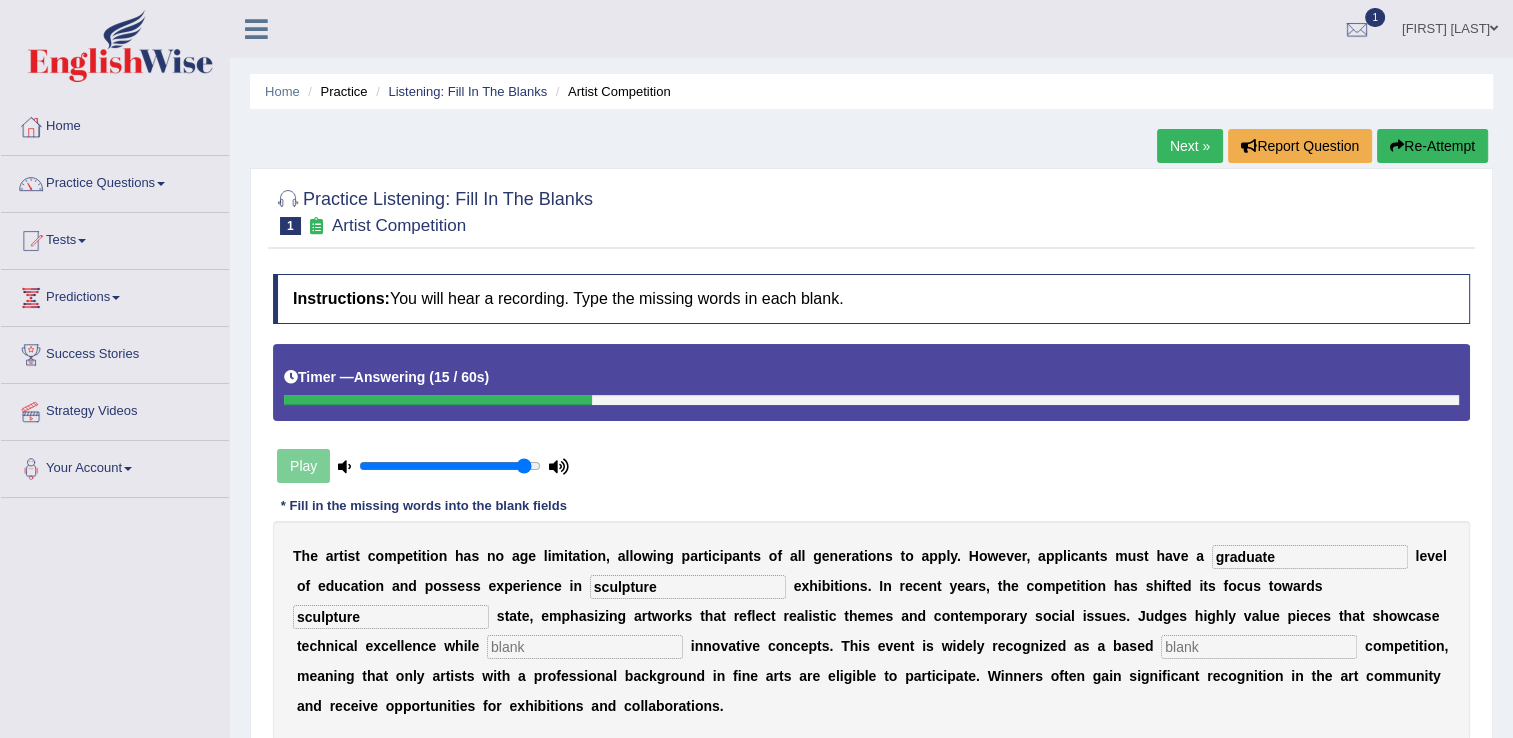 type on "sculpture" 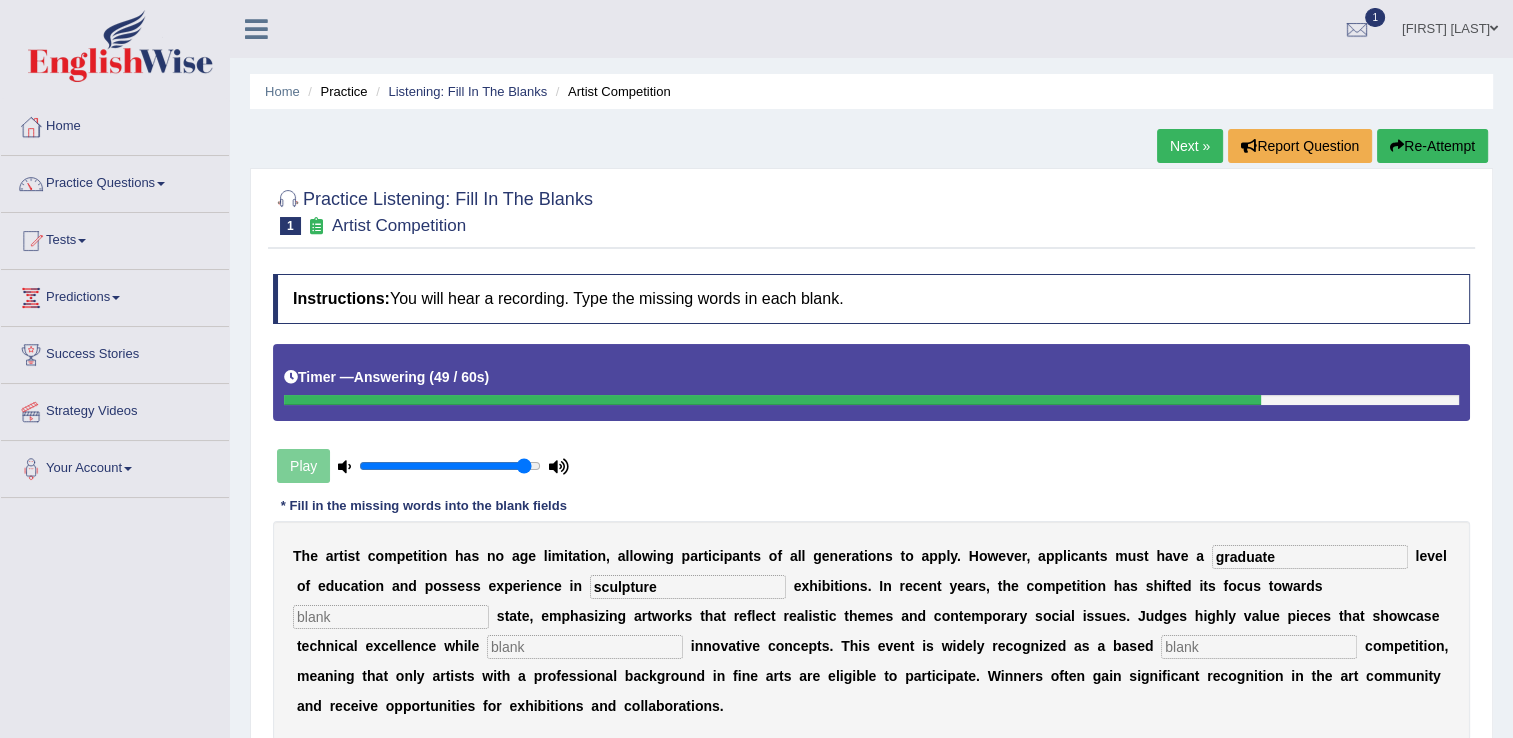 click at bounding box center [391, 617] 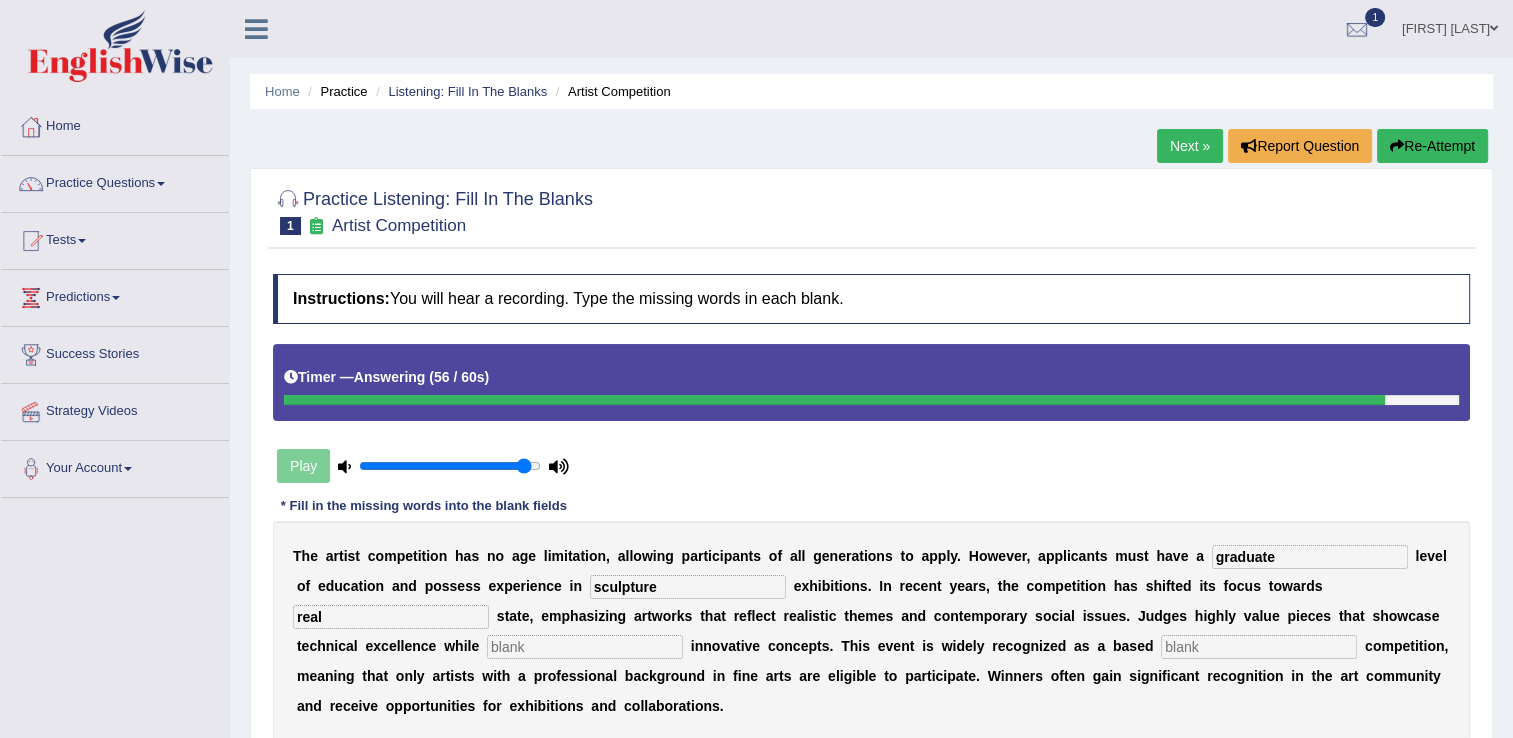 type on "real" 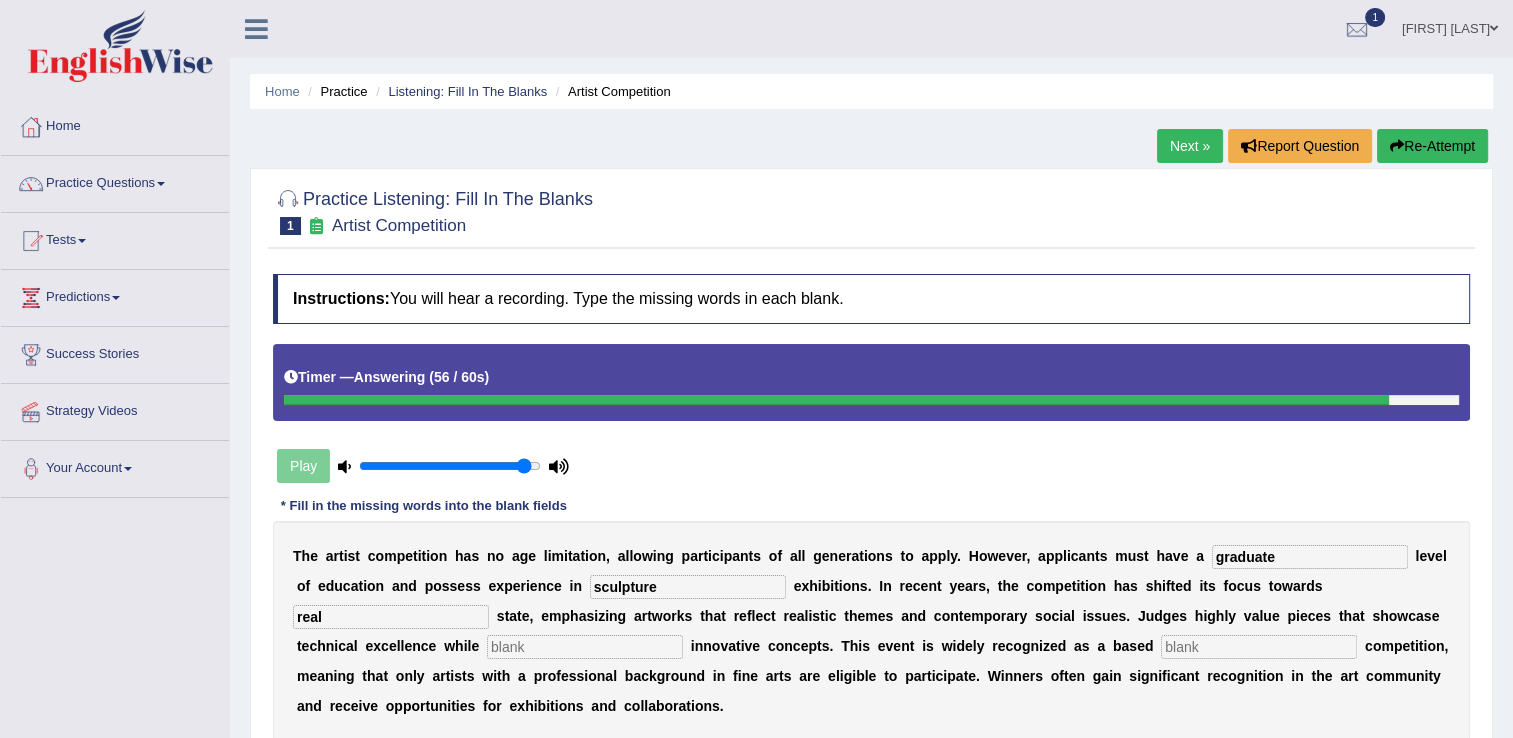 click at bounding box center [585, 647] 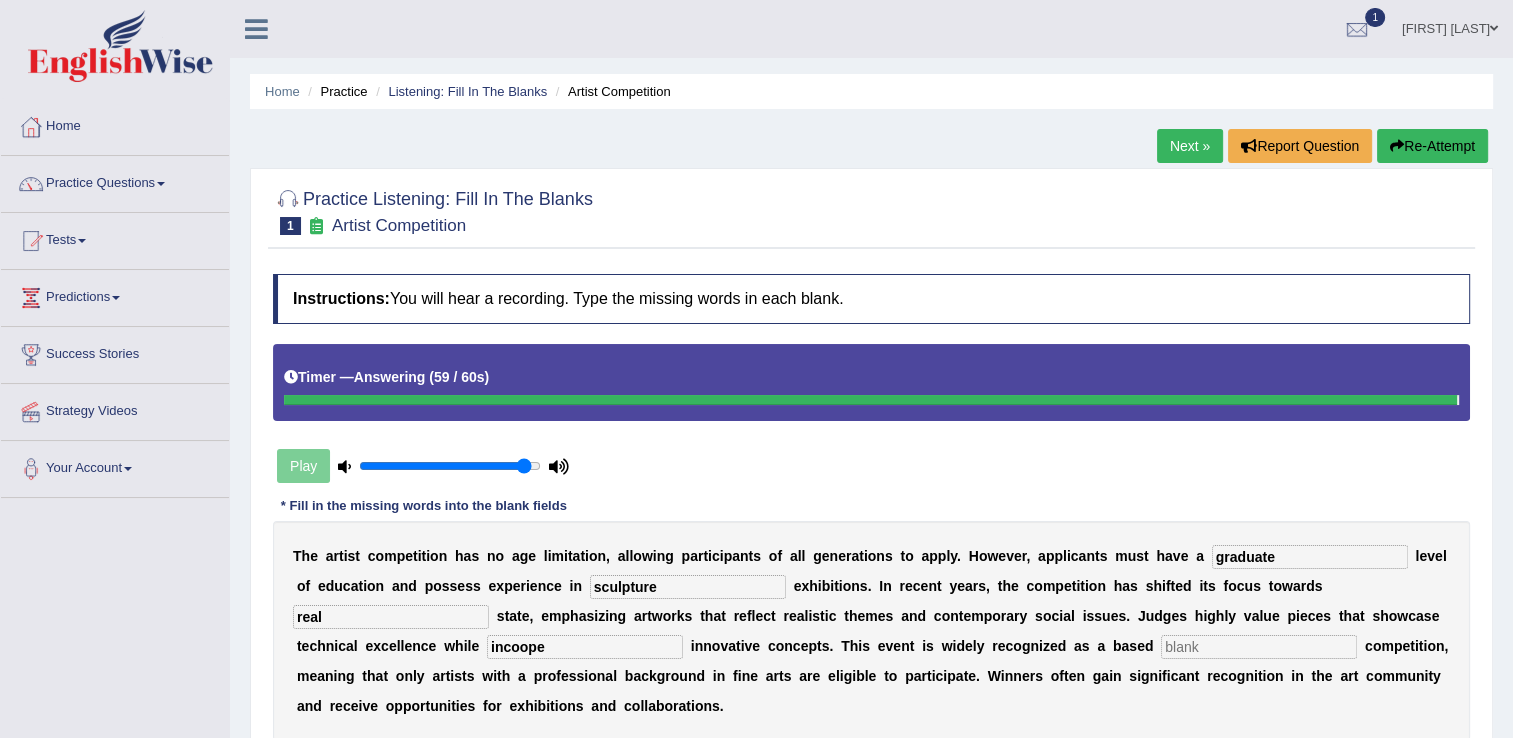 type on "incoope" 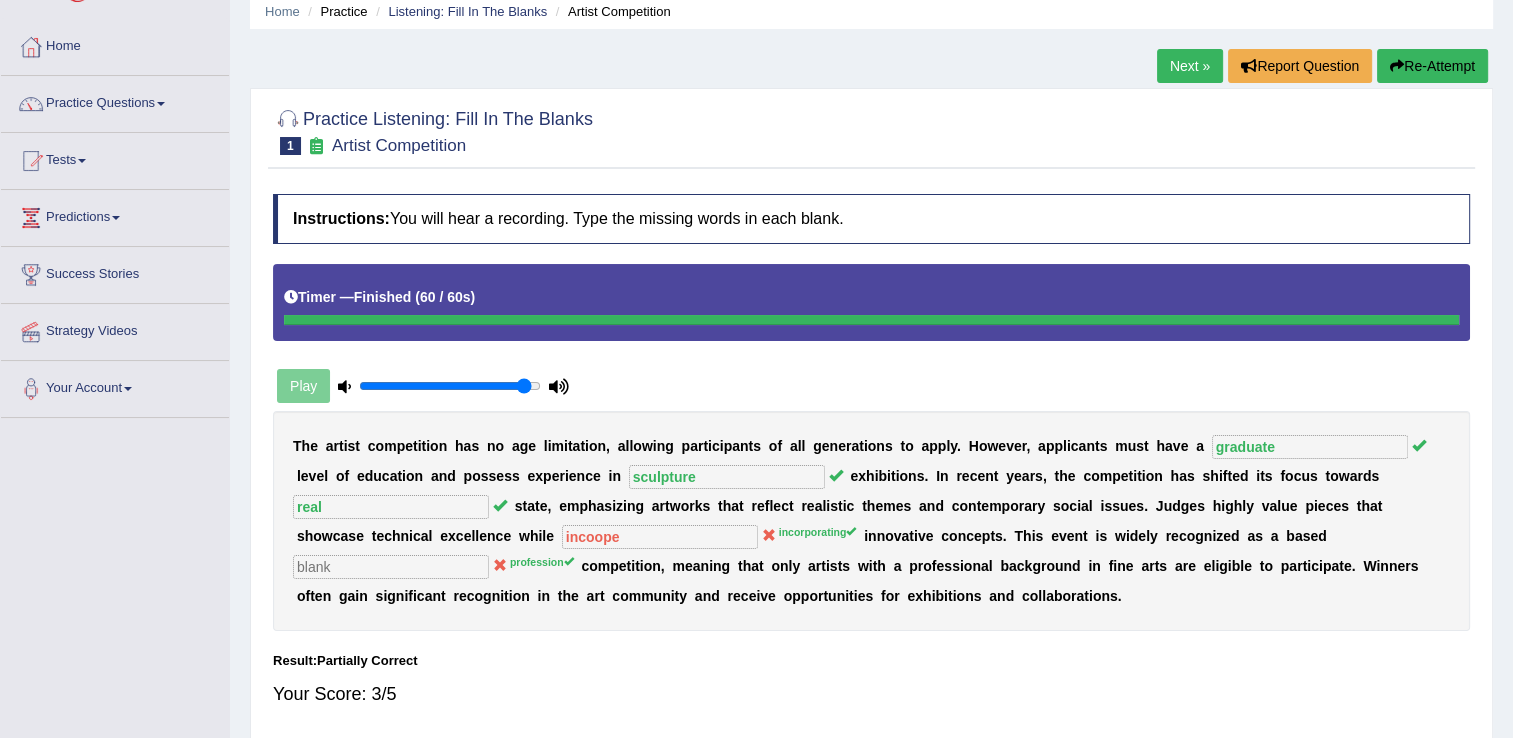 scroll, scrollTop: 36, scrollLeft: 0, axis: vertical 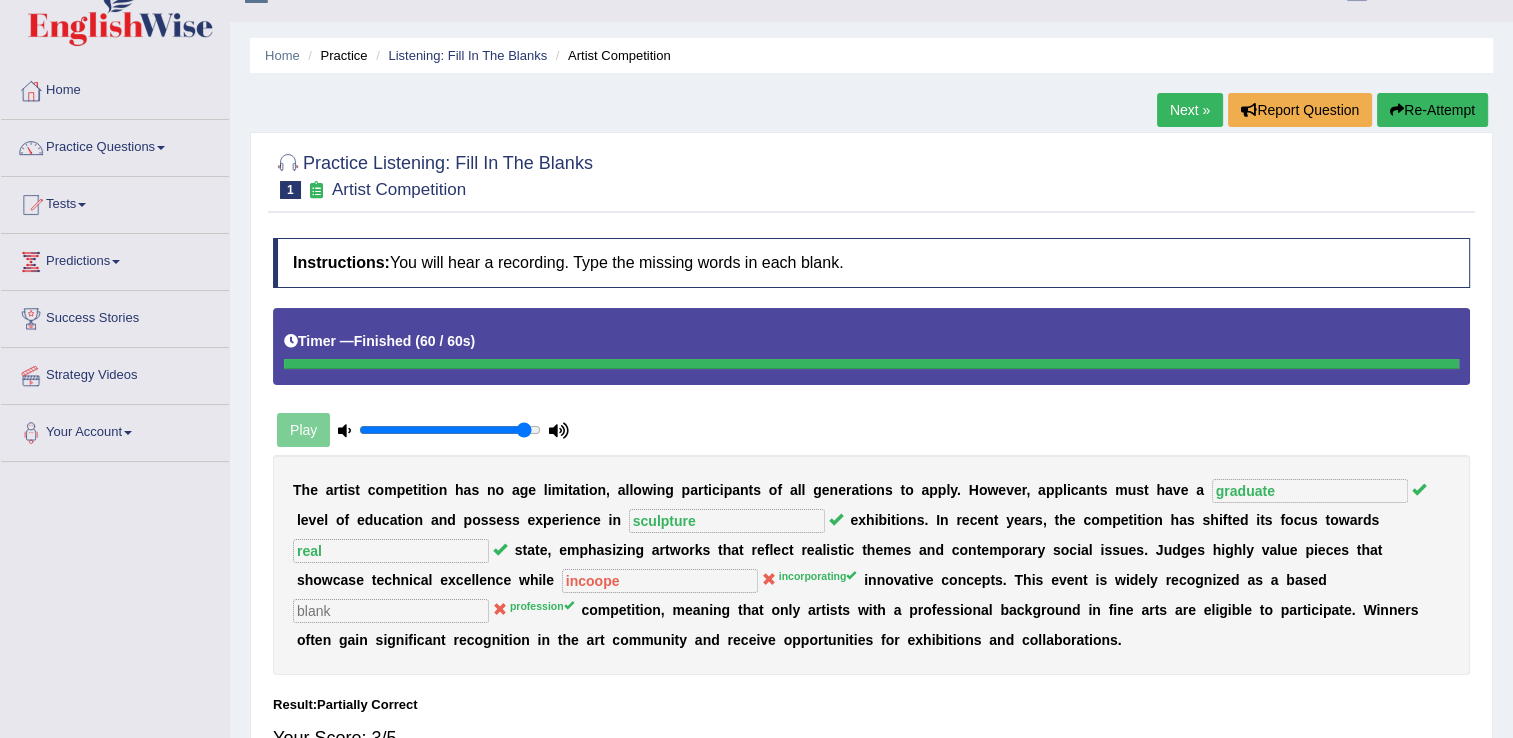 click on "Next »" at bounding box center [1190, 110] 